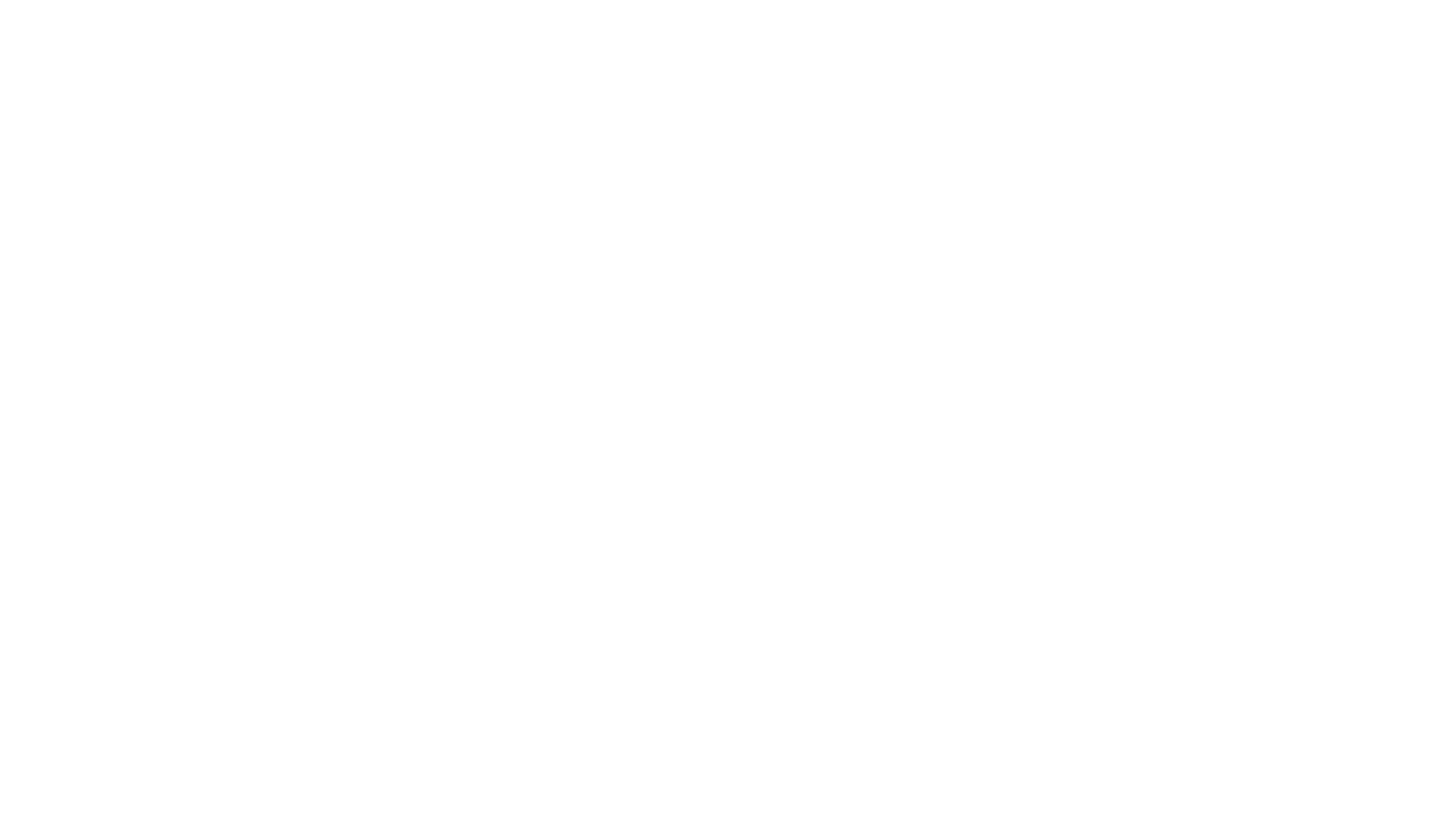 scroll, scrollTop: 0, scrollLeft: 0, axis: both 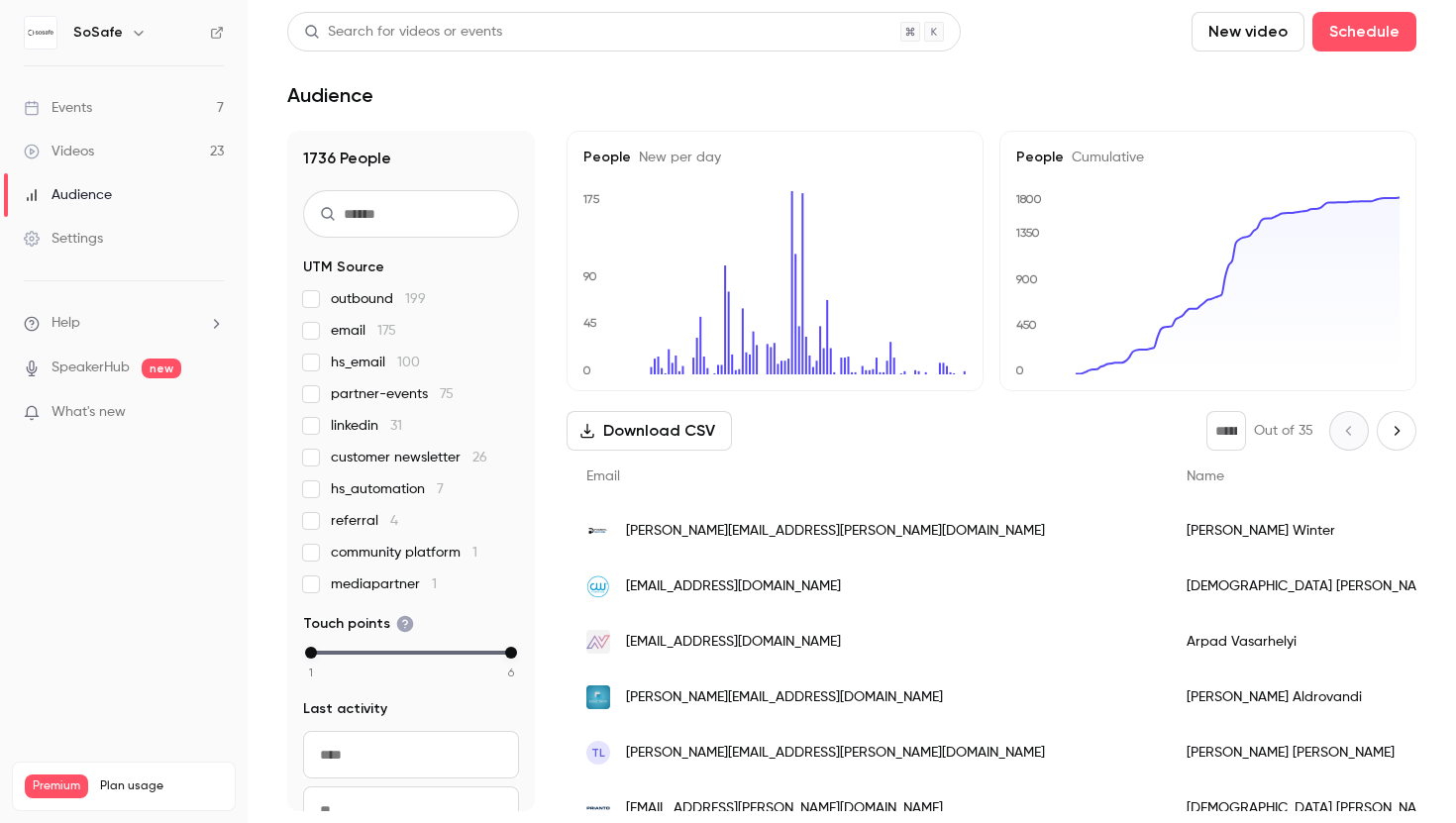 click on "Videos 23" at bounding box center (124, 152) 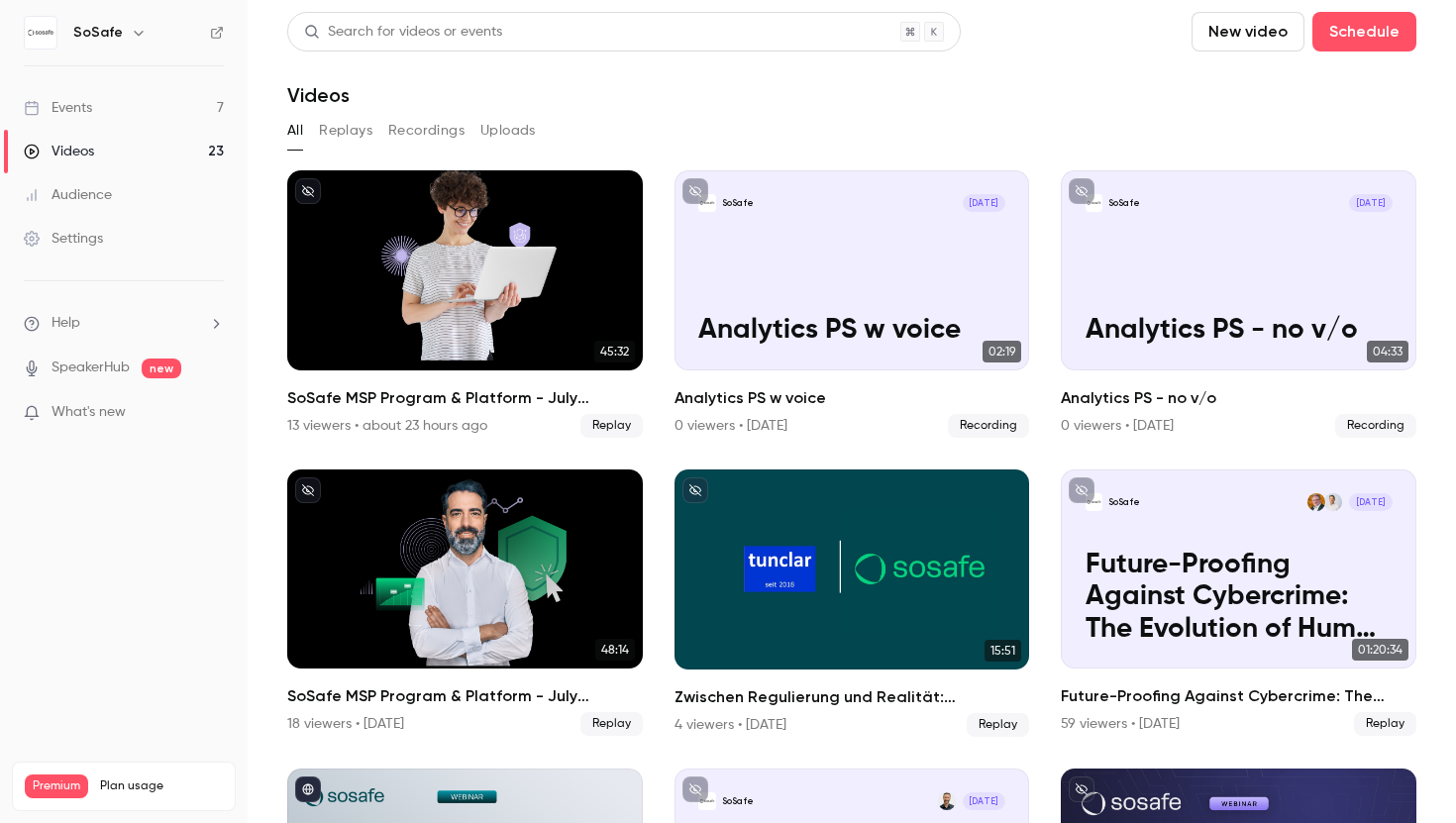 click on "Events 7" at bounding box center (124, 108) 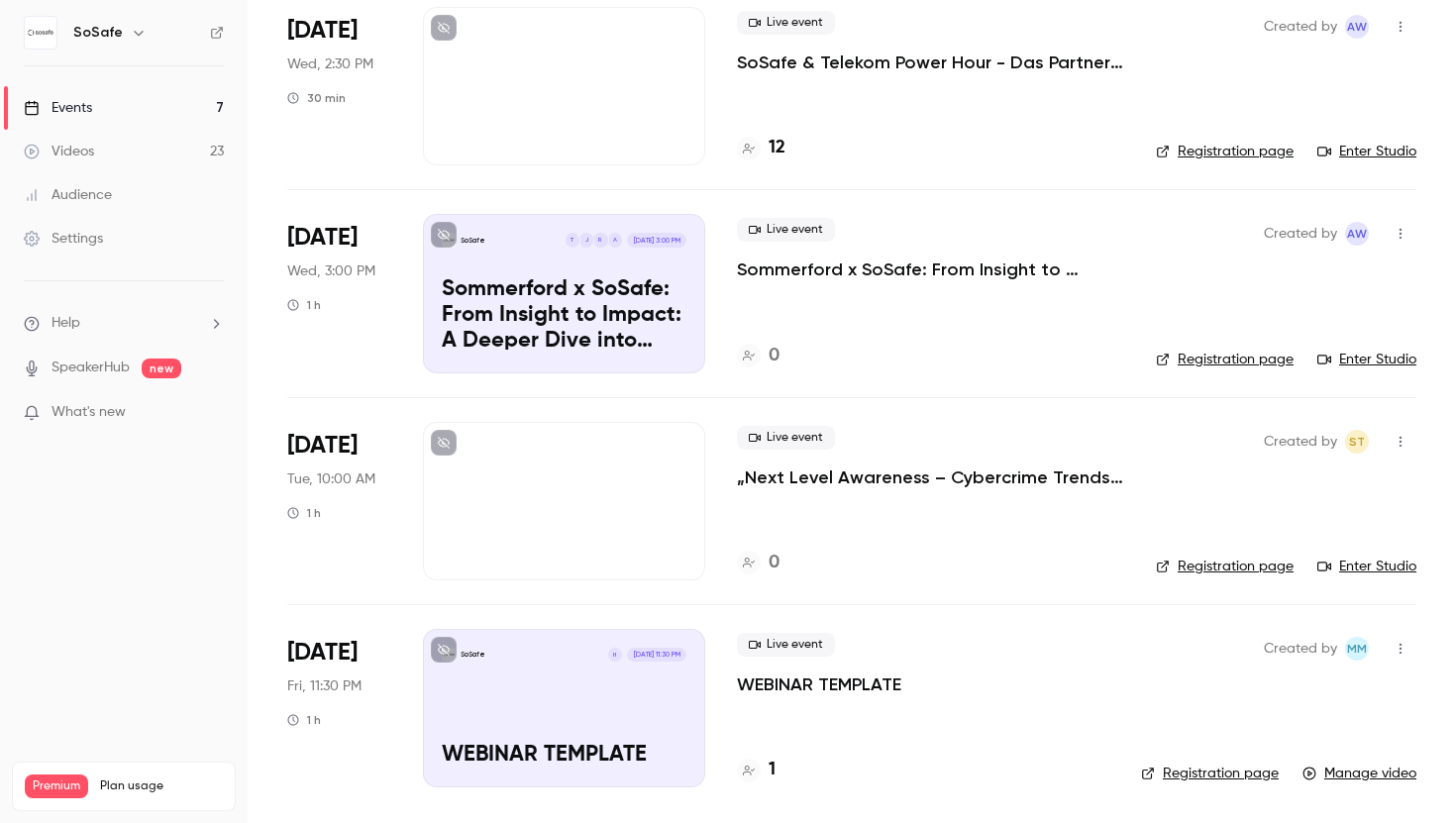 scroll, scrollTop: 0, scrollLeft: 0, axis: both 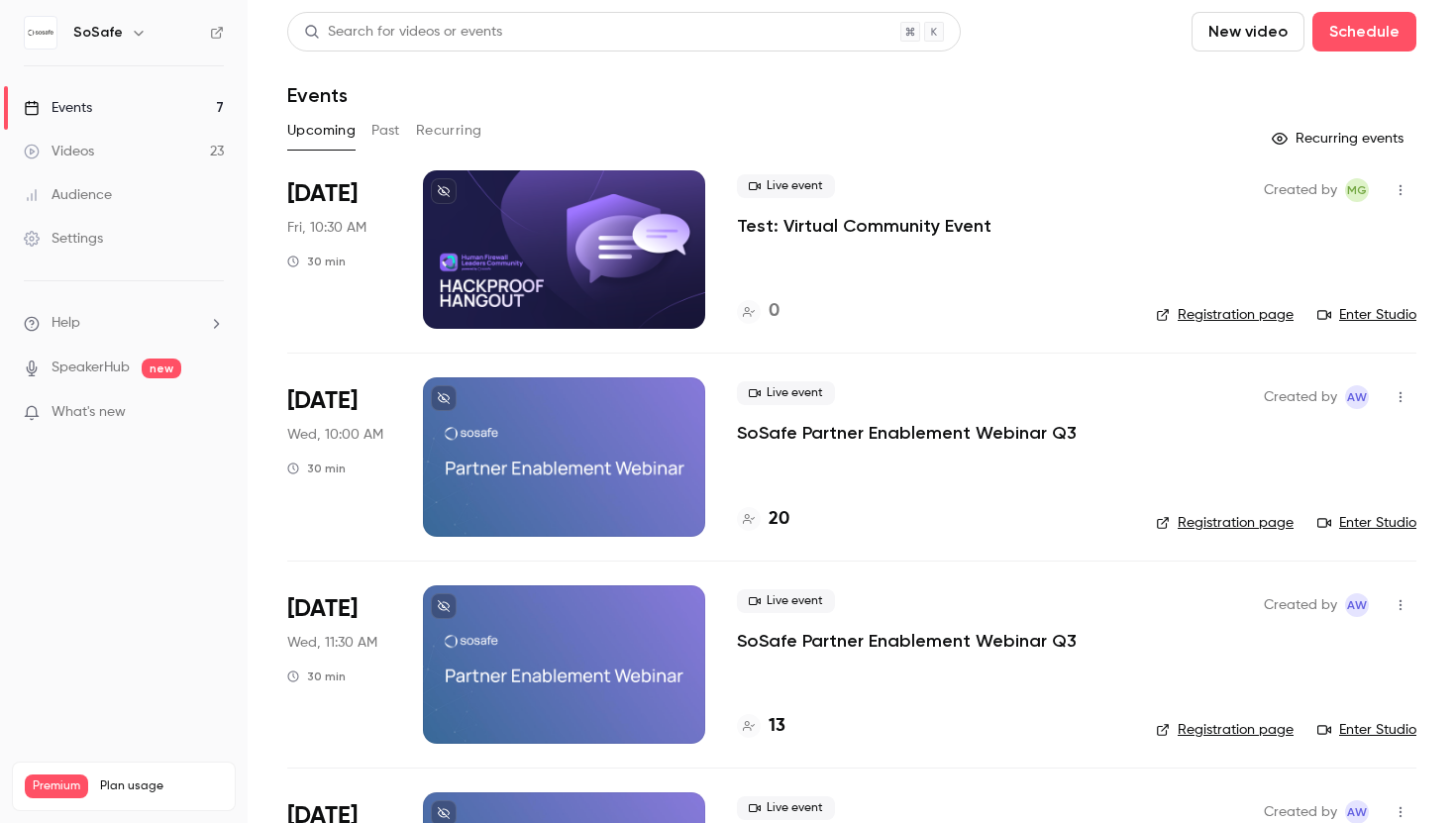 click on "Past" at bounding box center [385, 131] 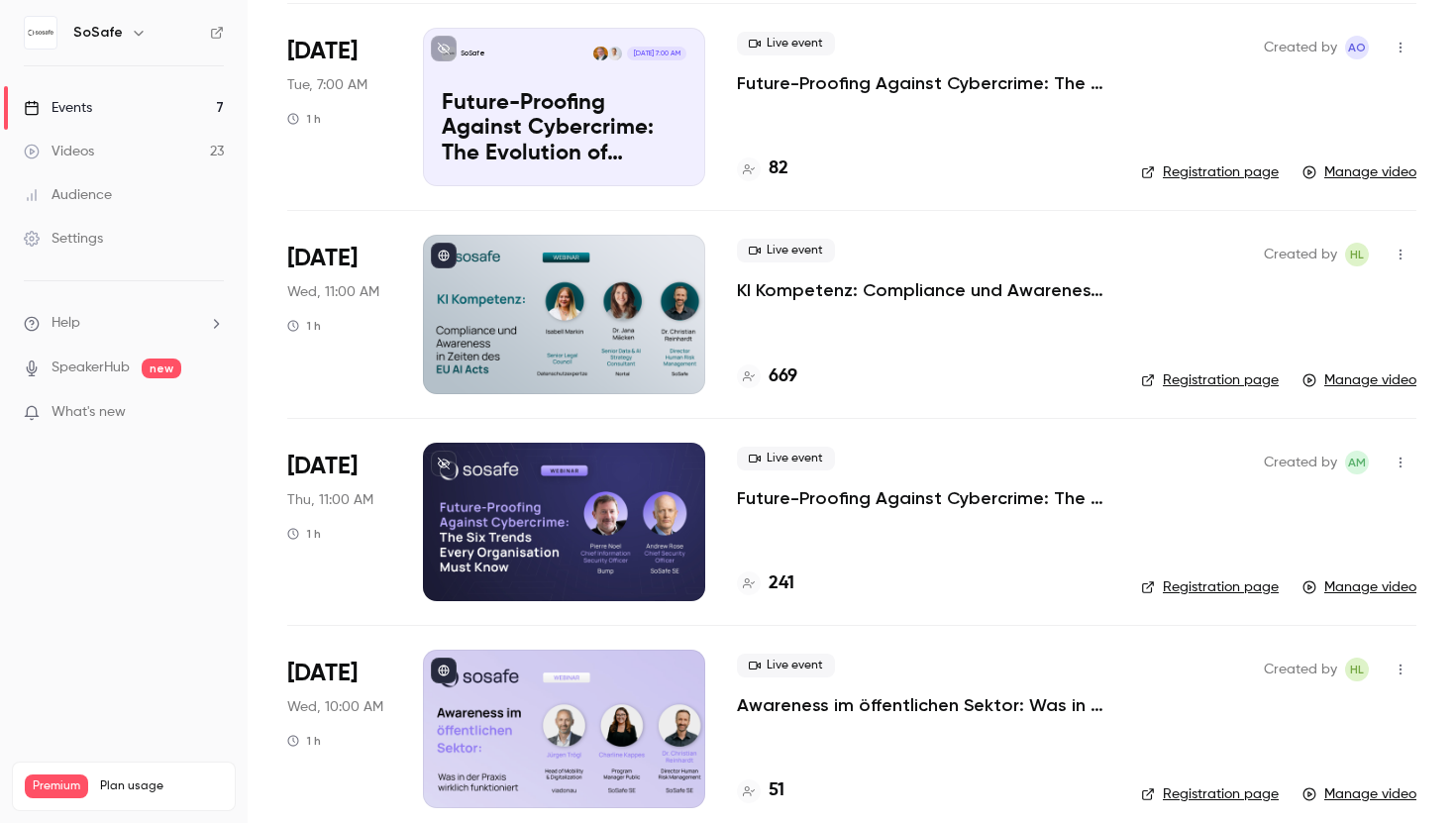 scroll, scrollTop: 0, scrollLeft: 0, axis: both 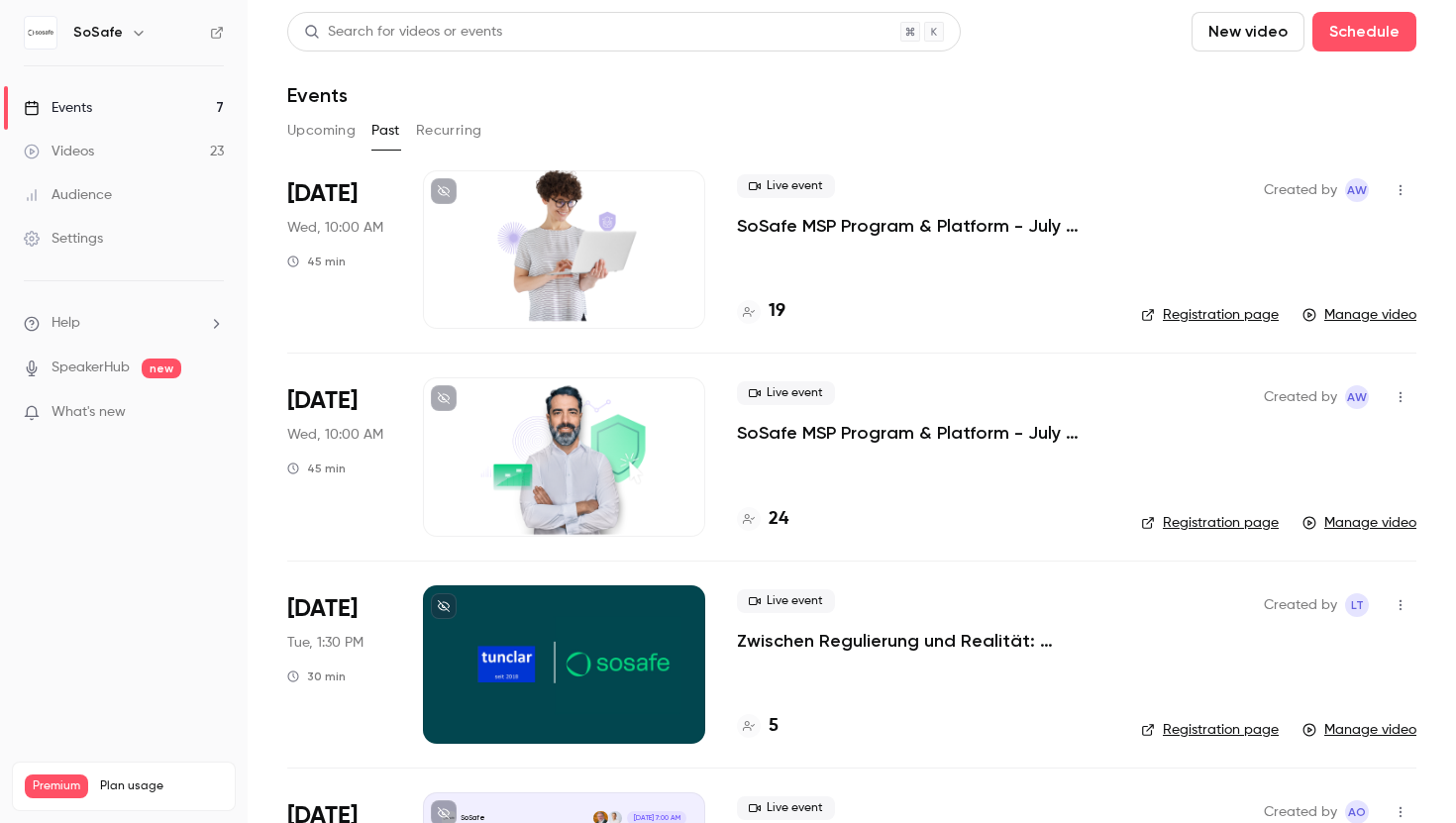 click on "Upcoming" at bounding box center (321, 131) 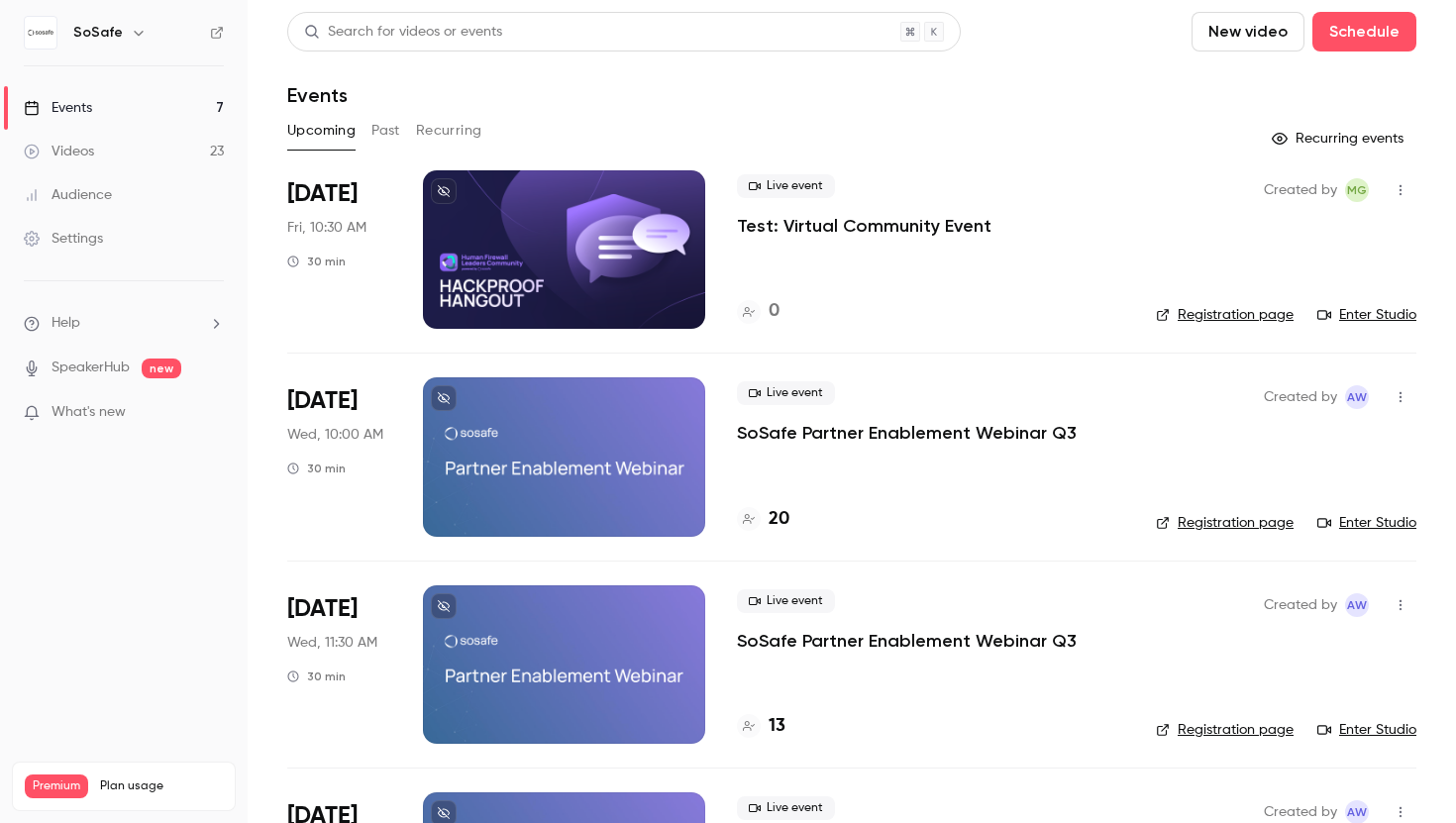 click on "Past" at bounding box center (385, 131) 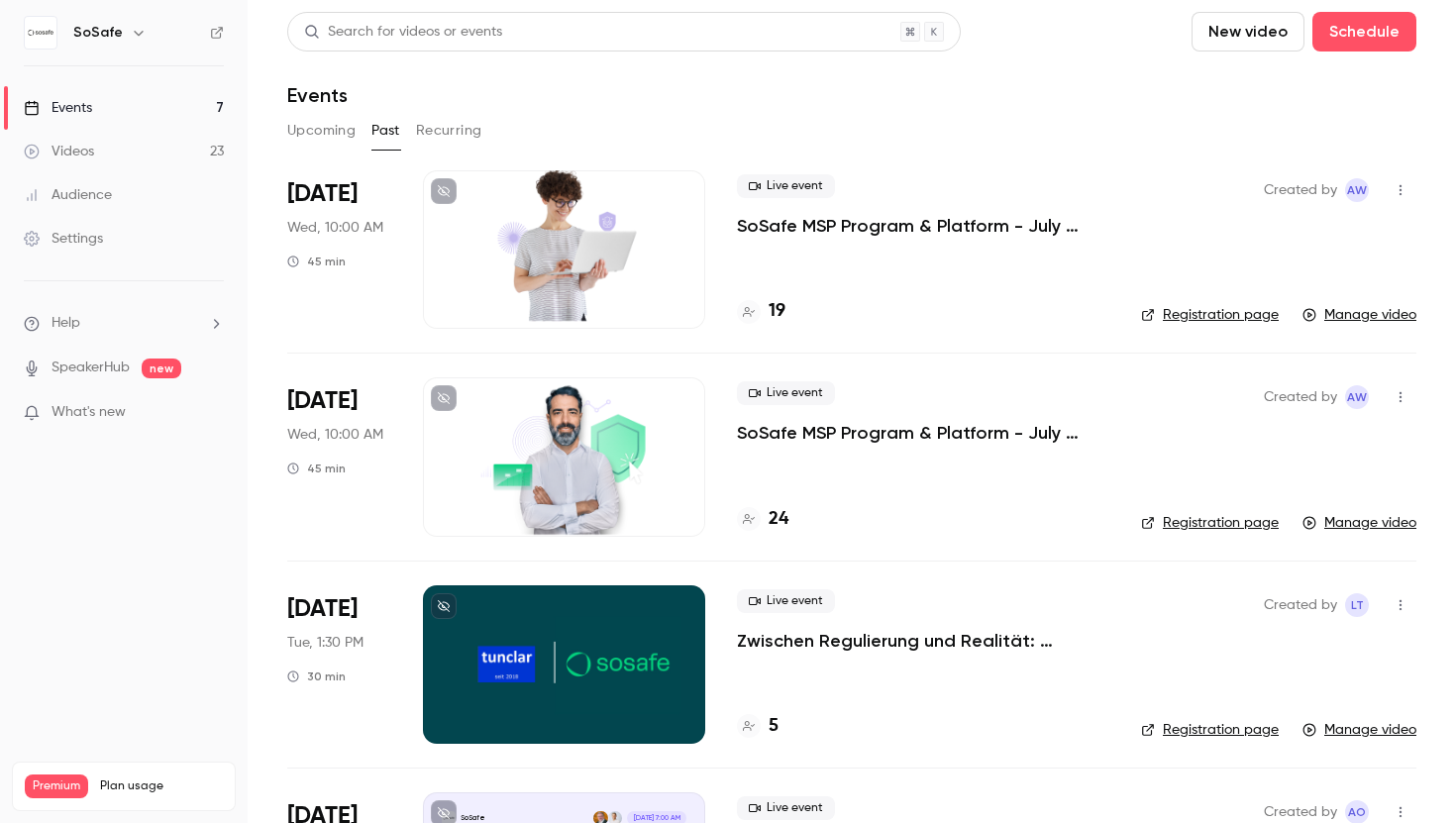 click on "Upcoming" at bounding box center (321, 131) 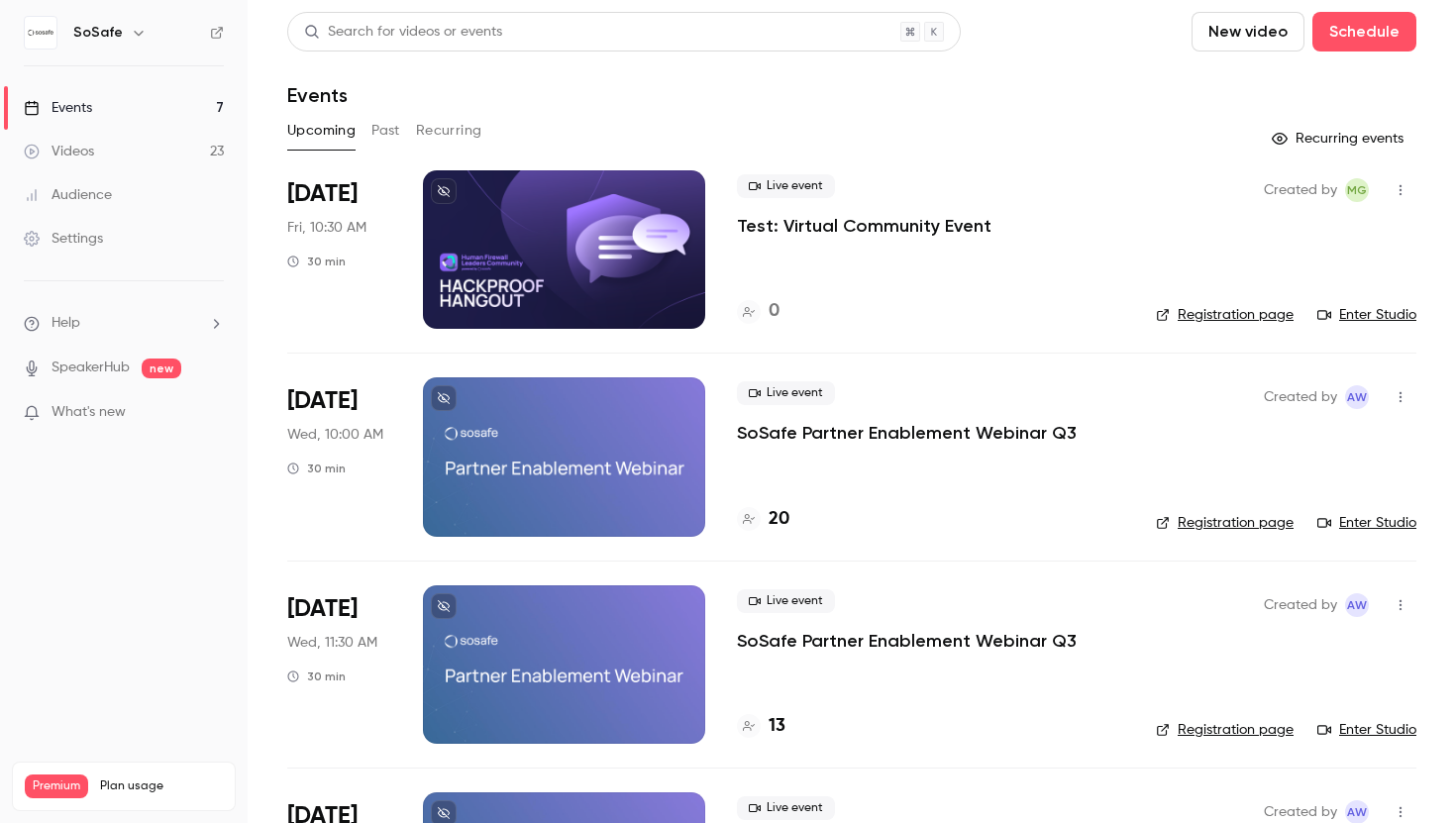 click on "Test: Virtual Community Event" at bounding box center (864, 226) 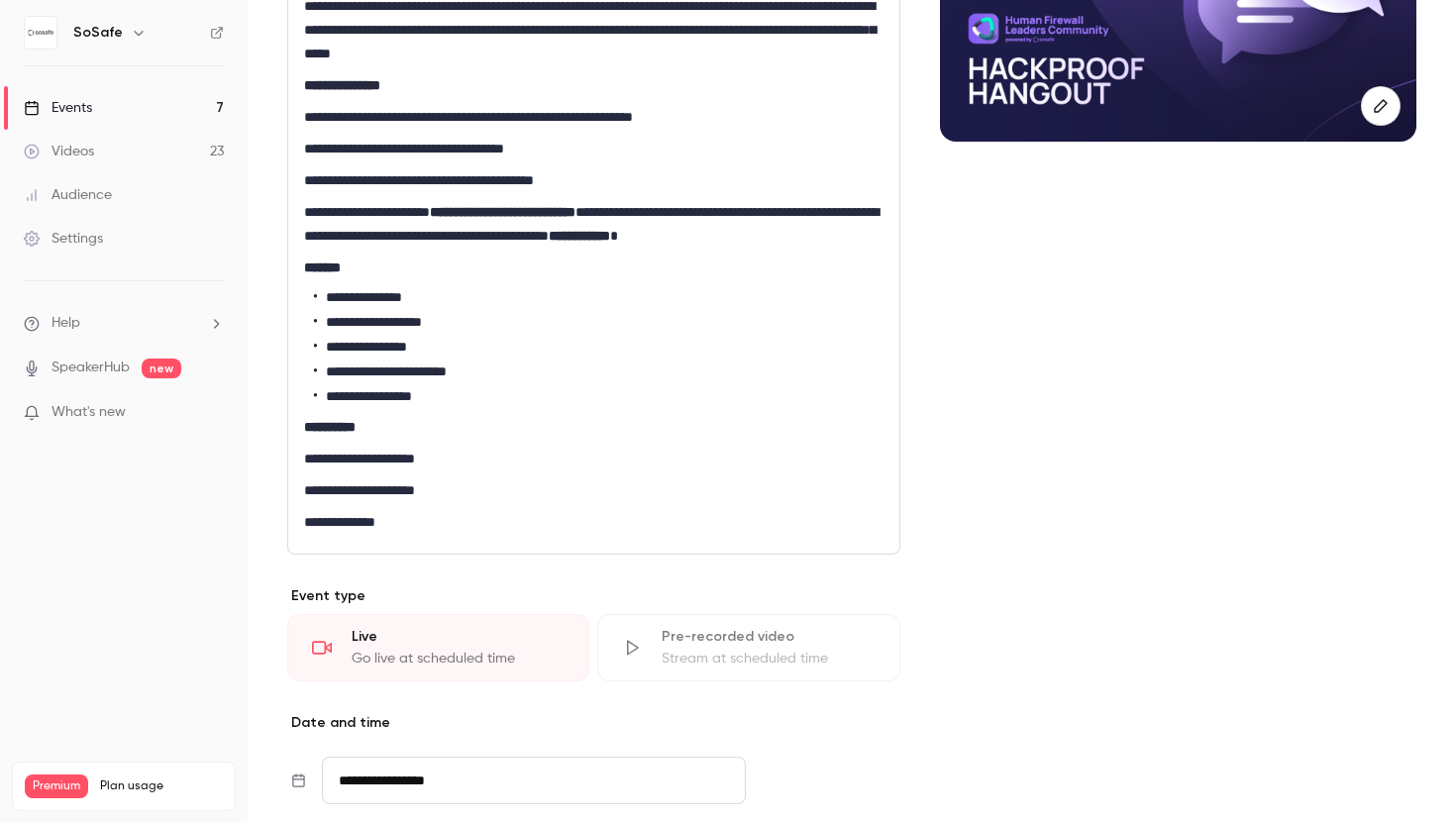 scroll, scrollTop: 798, scrollLeft: 0, axis: vertical 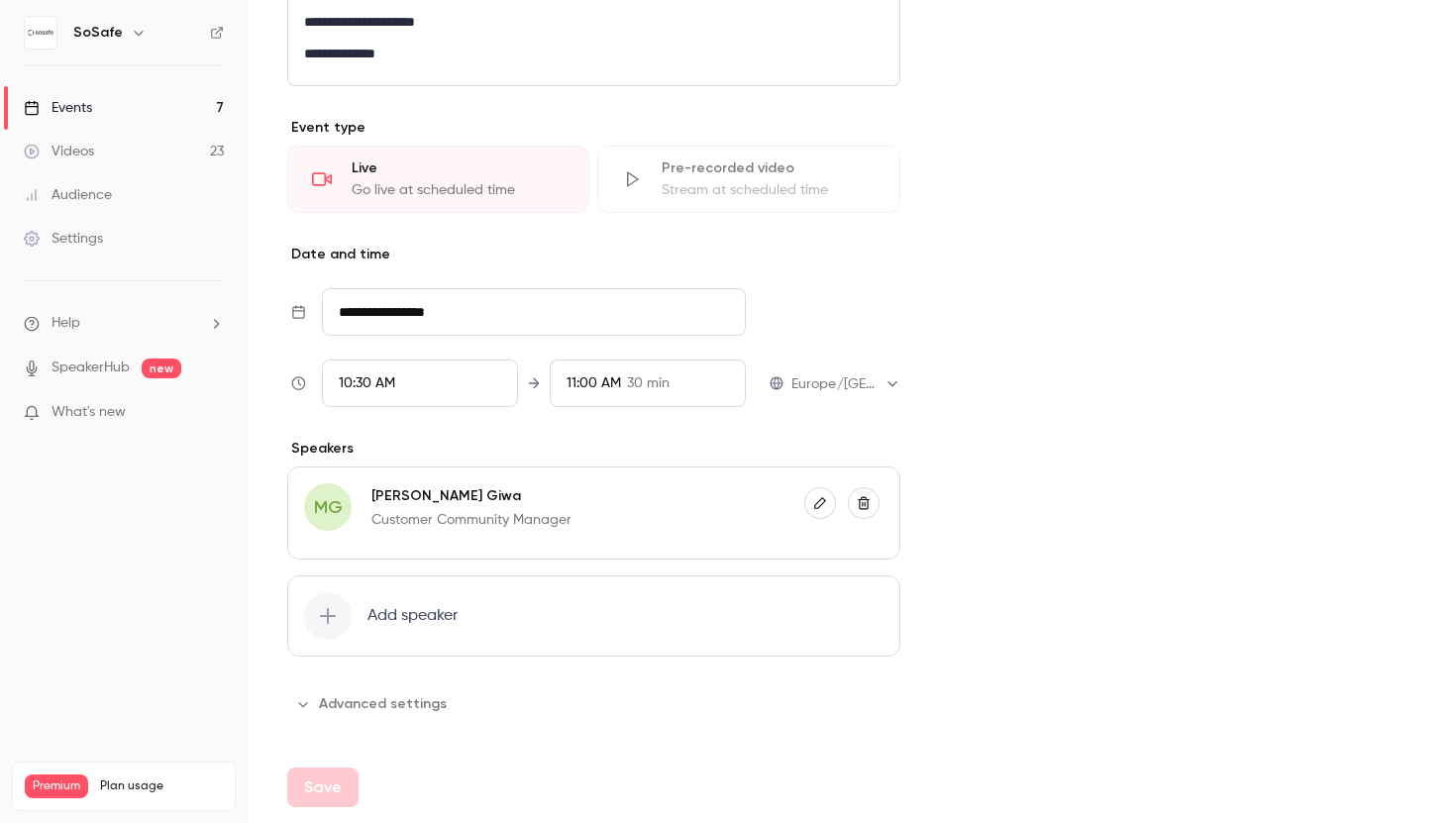 click on "**********" at bounding box center (534, 312) 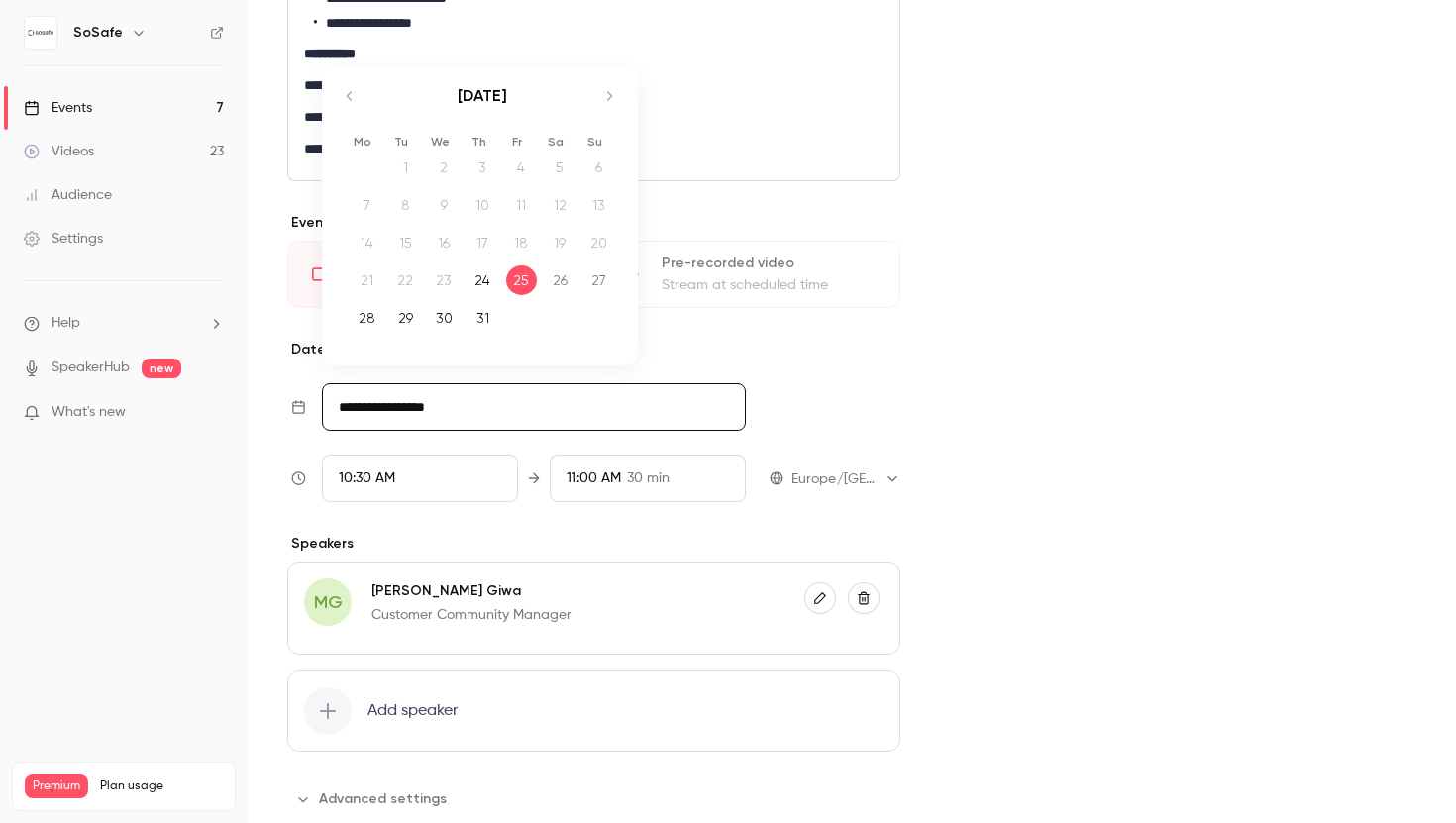 scroll, scrollTop: 697, scrollLeft: 0, axis: vertical 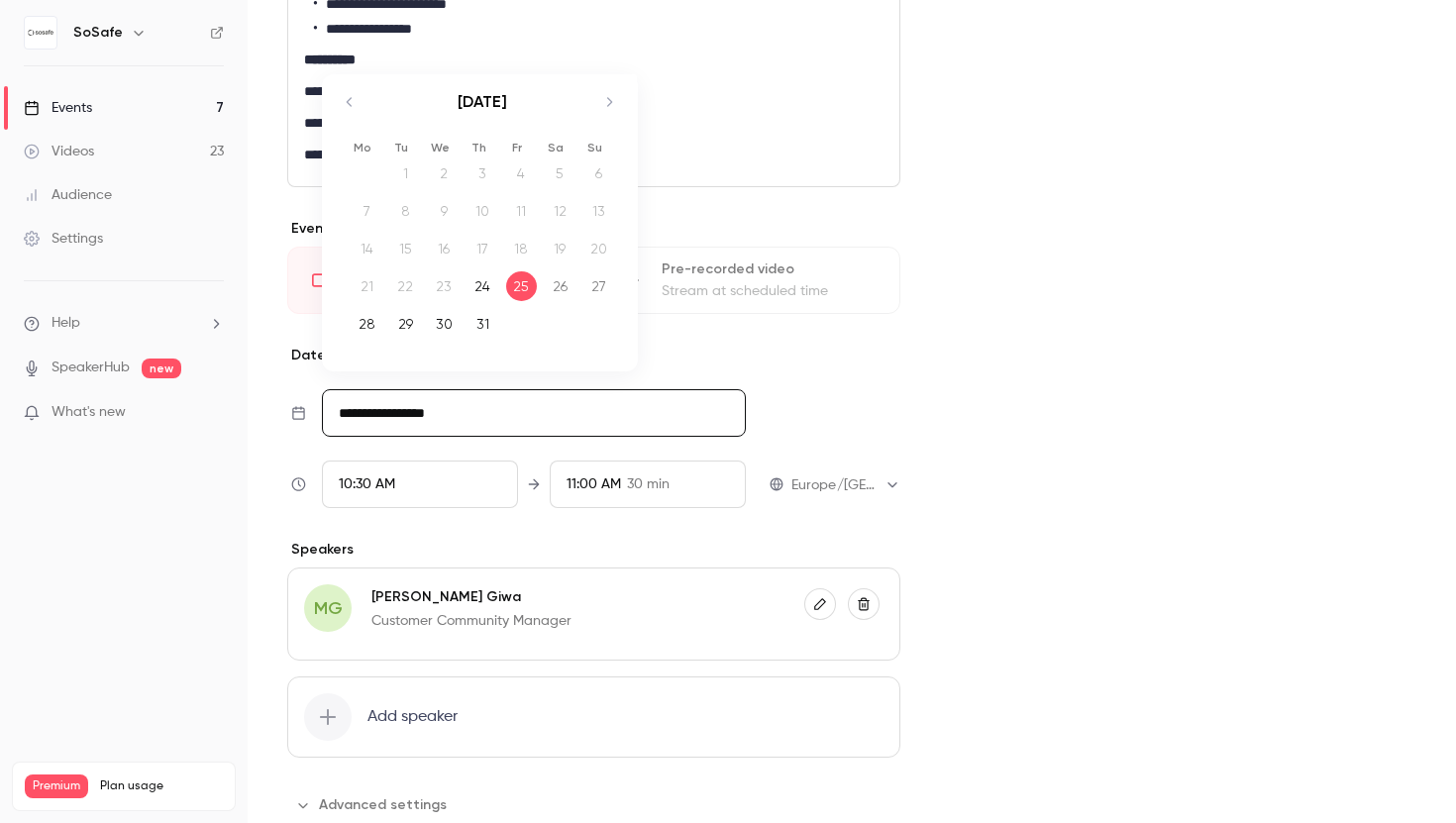 click 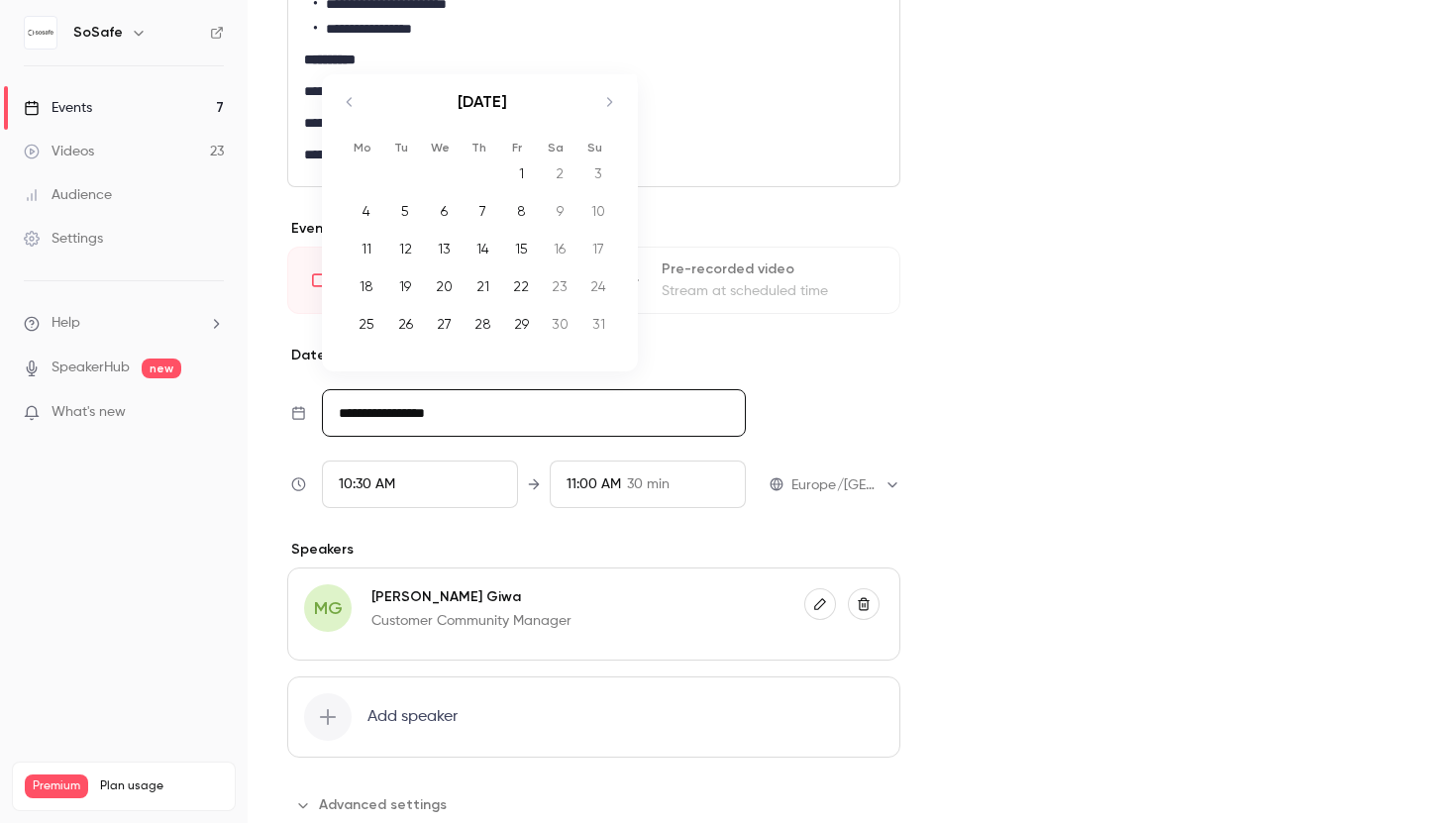 click on "18" at bounding box center (366, 286) 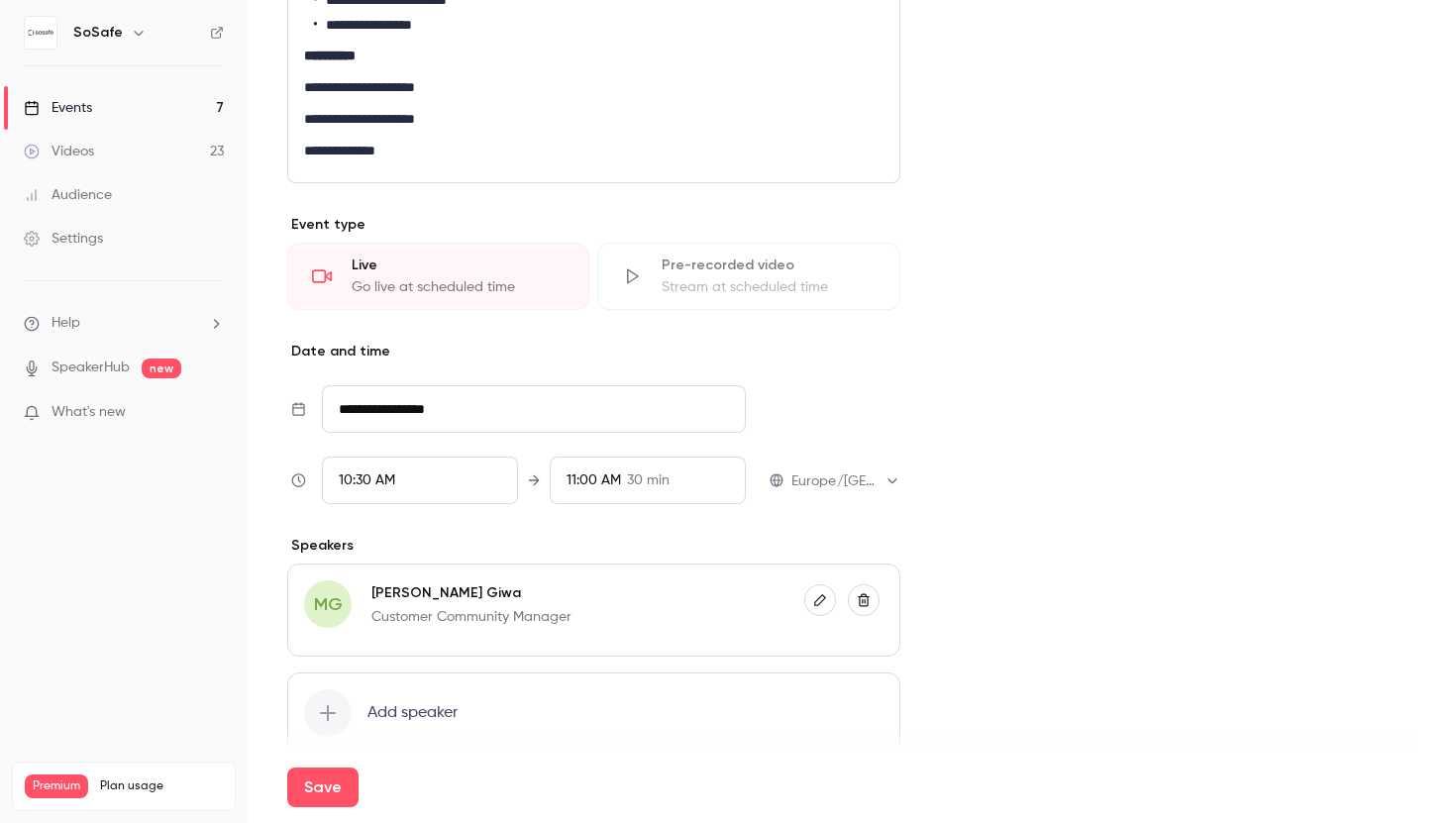scroll, scrollTop: 798, scrollLeft: 0, axis: vertical 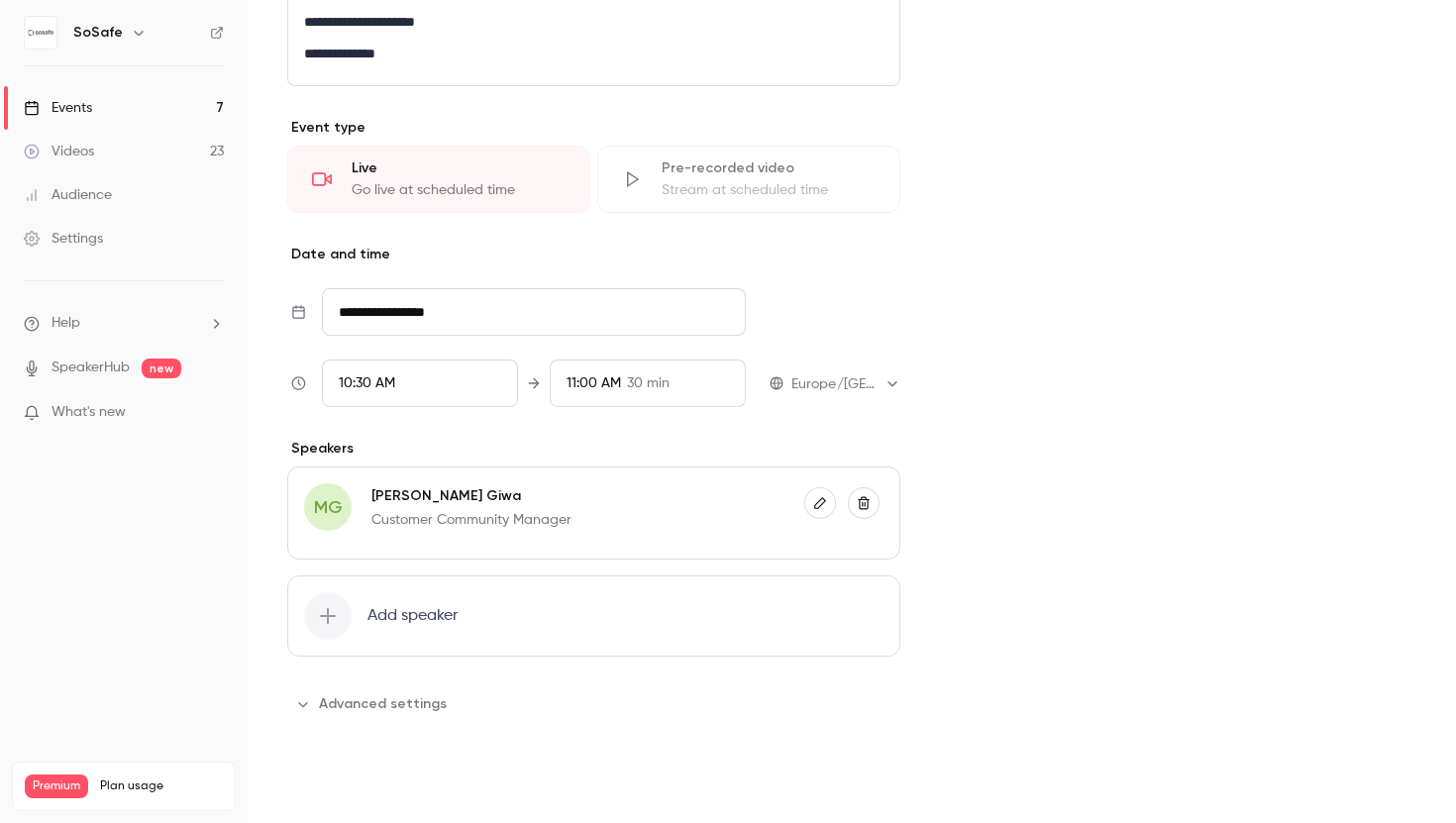 click on "Save" at bounding box center [323, 787] 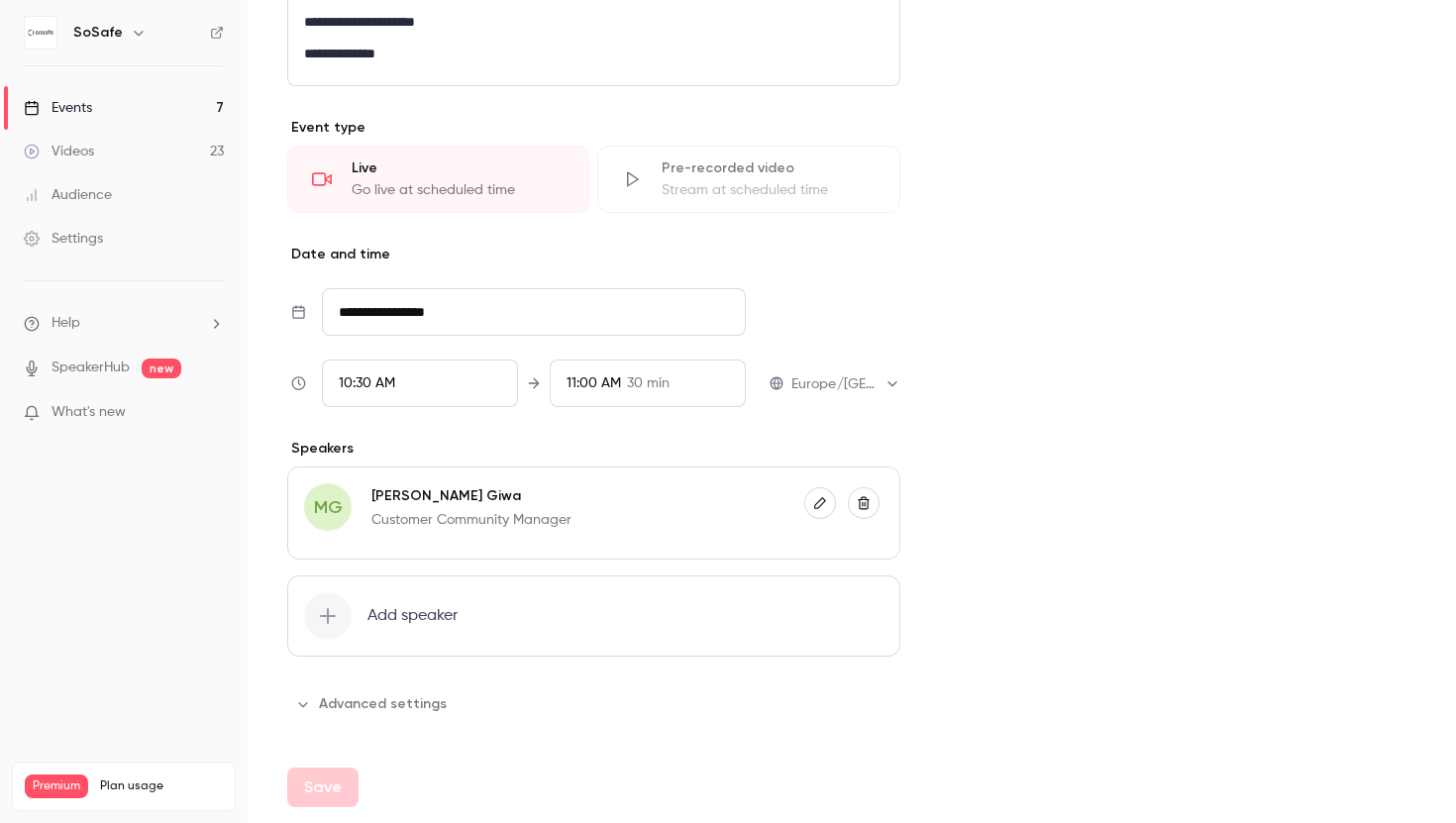 type on "**********" 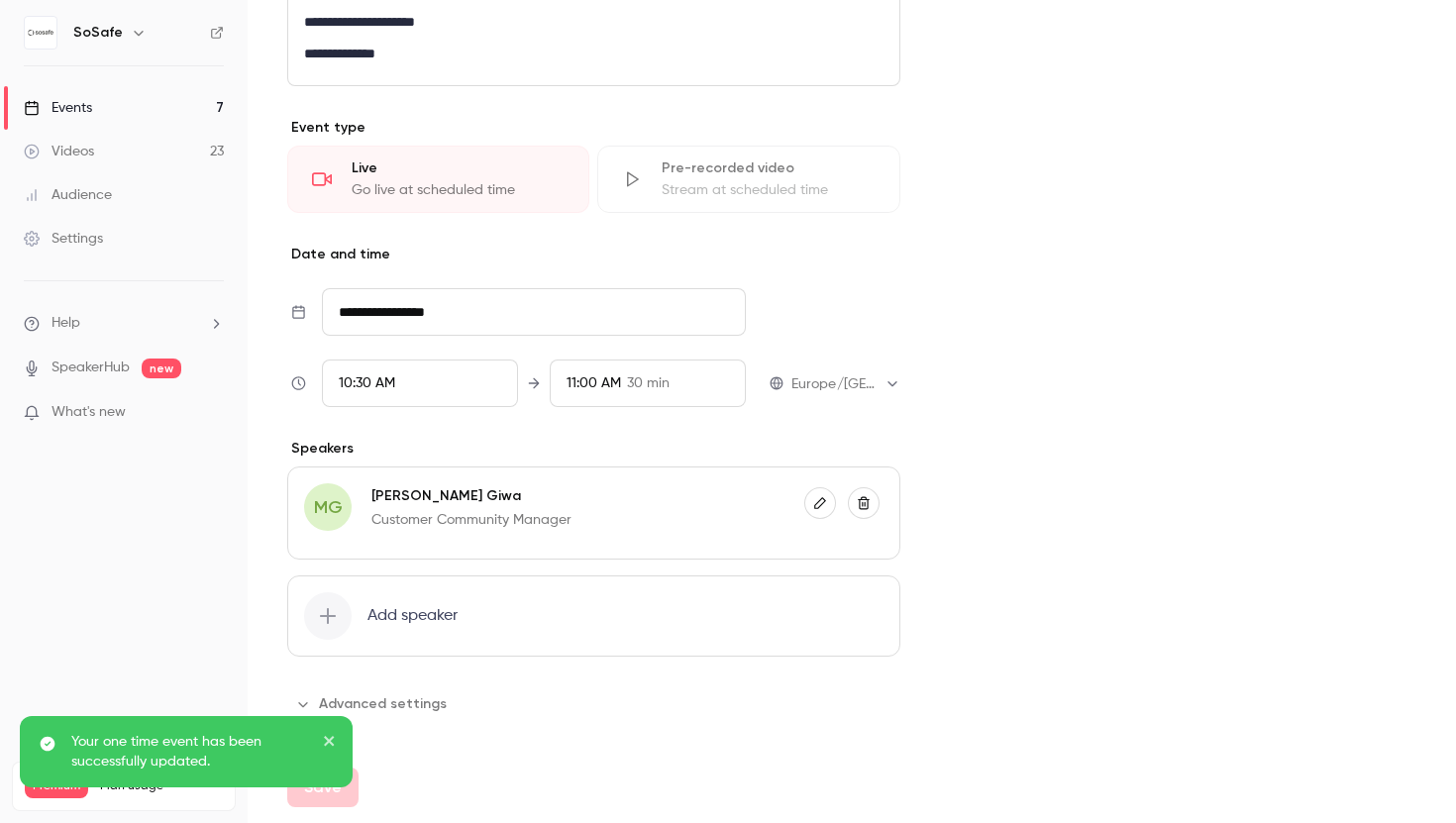 scroll, scrollTop: 0, scrollLeft: 0, axis: both 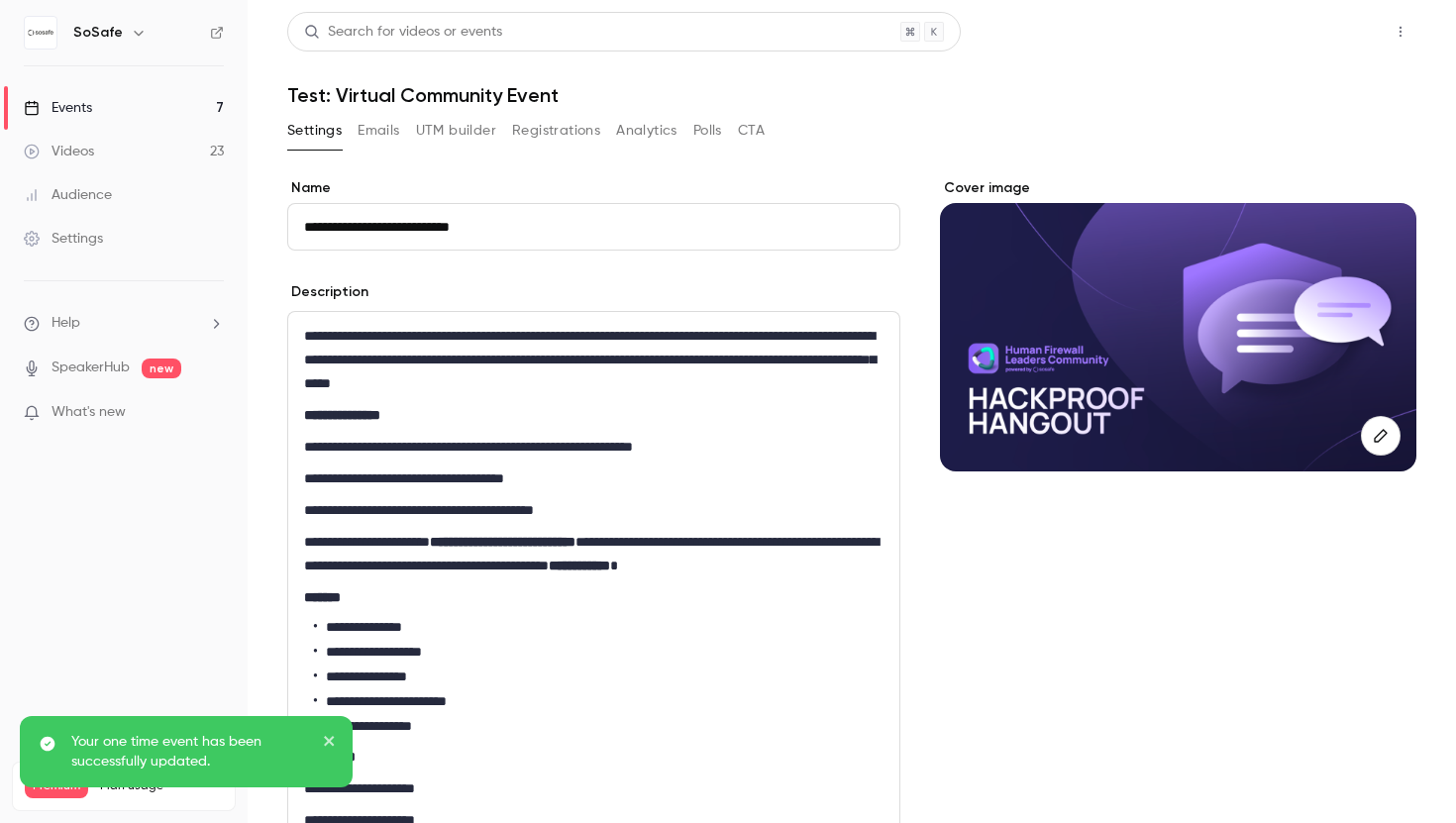 click on "Share" at bounding box center [1329, 32] 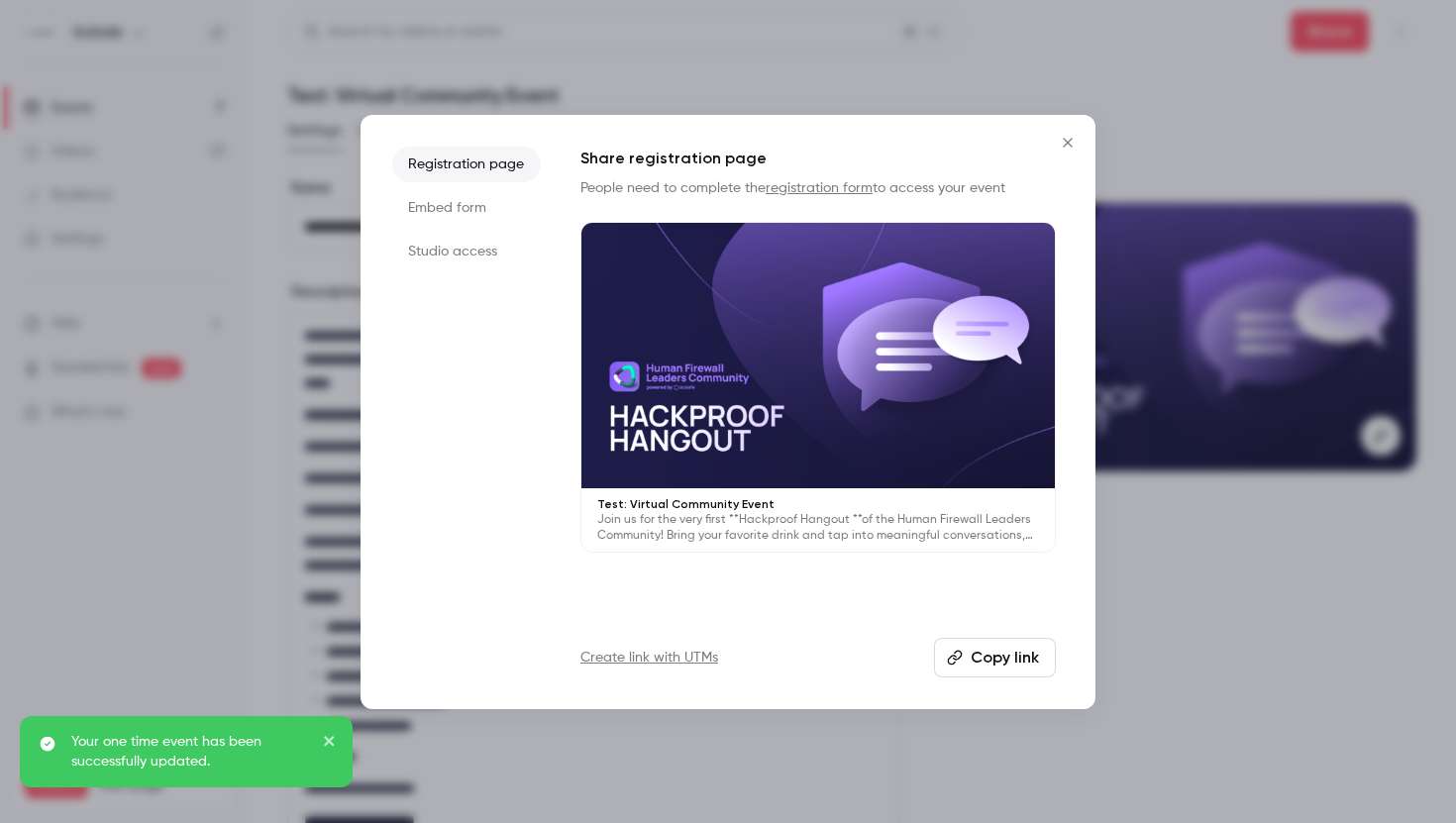click 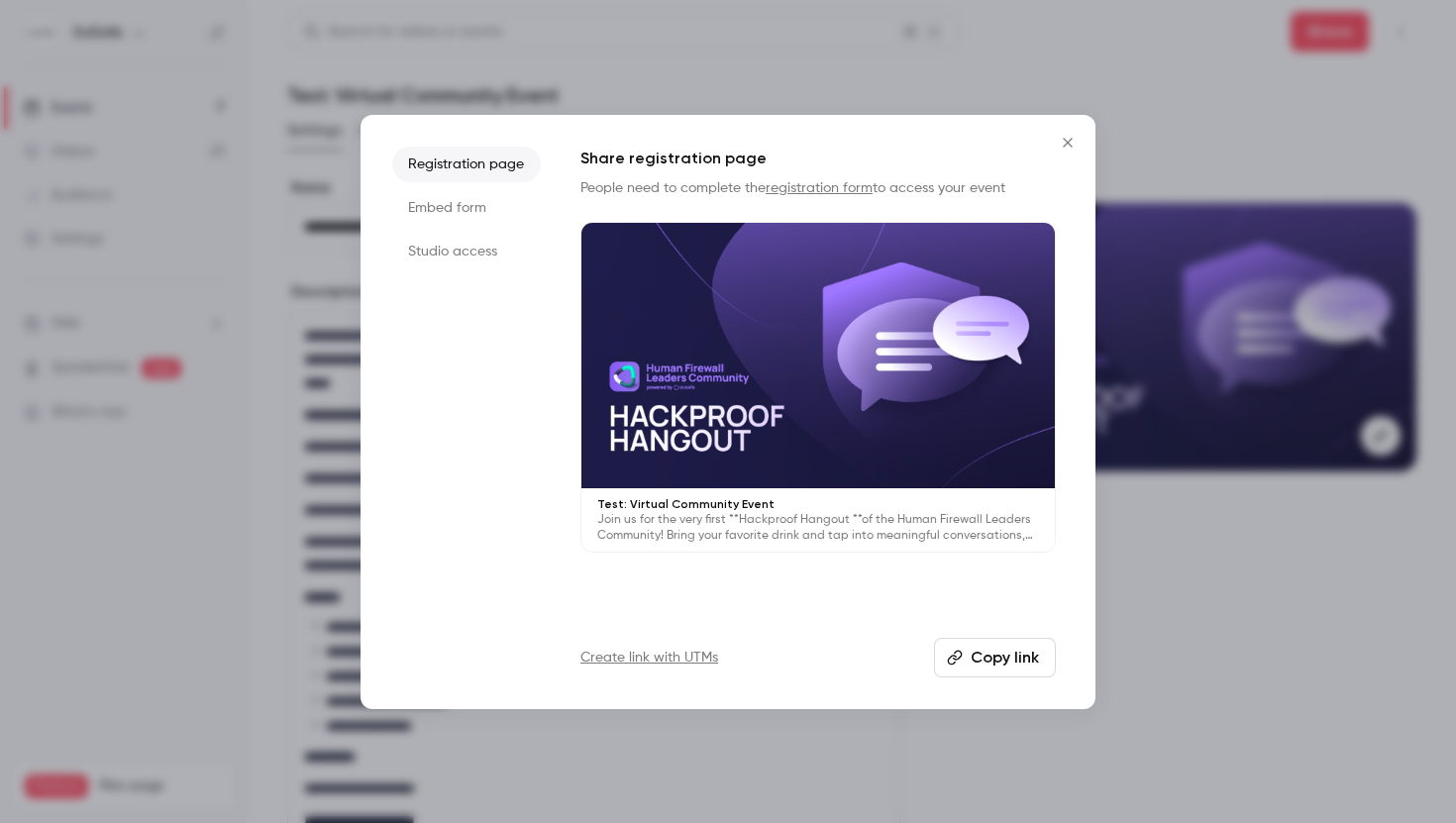 click 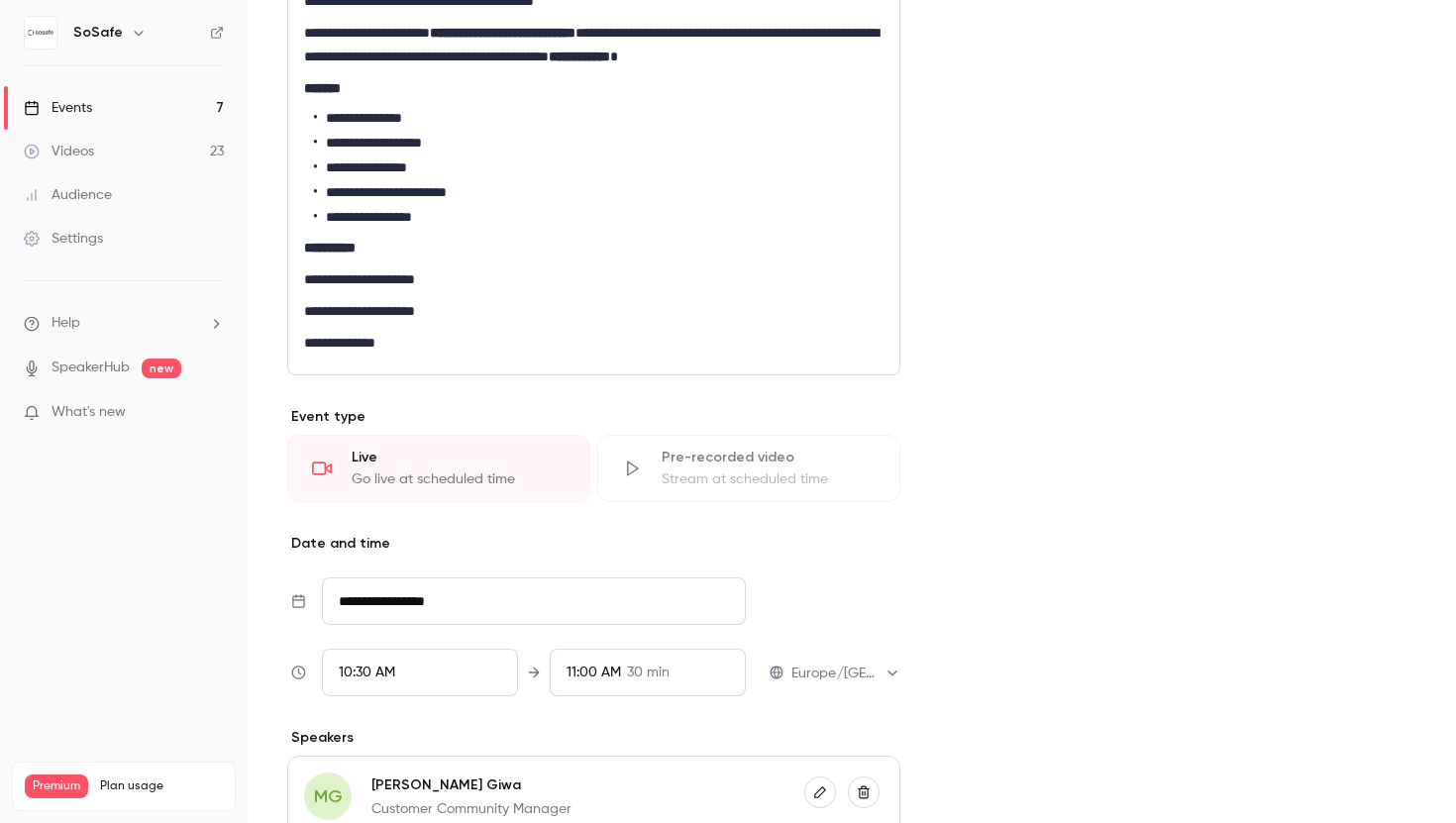 scroll, scrollTop: 340, scrollLeft: 0, axis: vertical 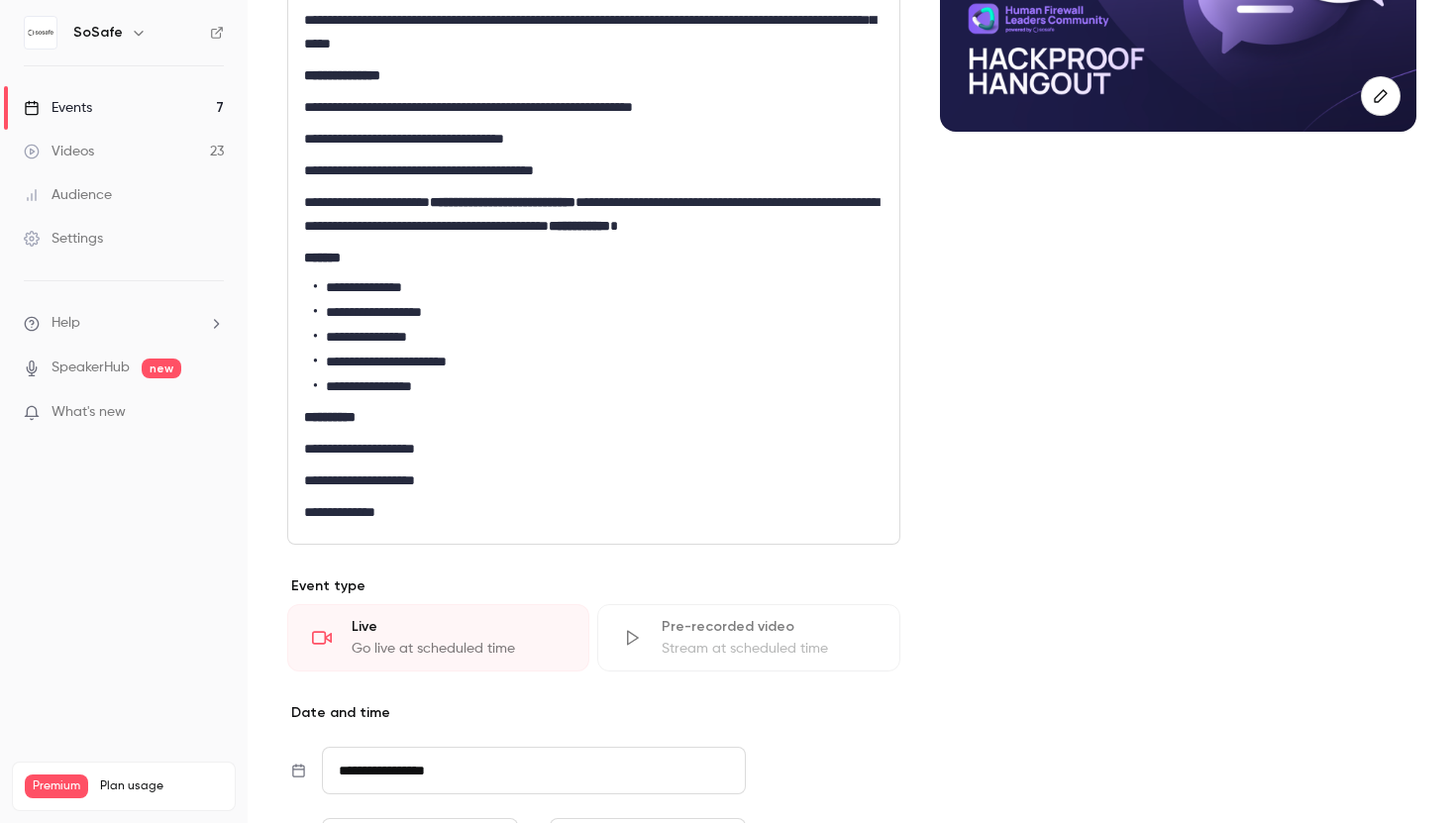 click on "**********" at bounding box center (593, 480) 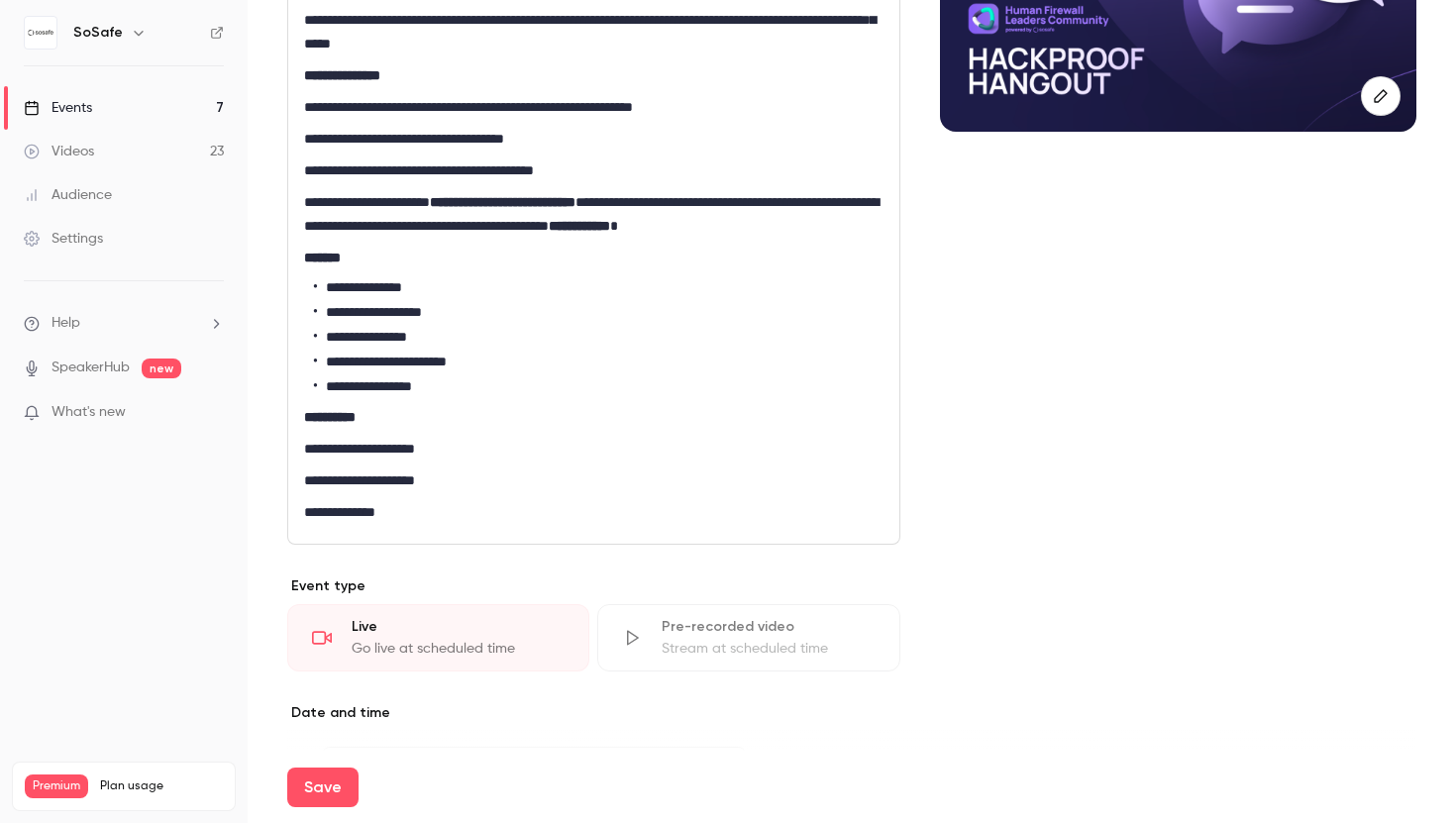 scroll, scrollTop: 798, scrollLeft: 0, axis: vertical 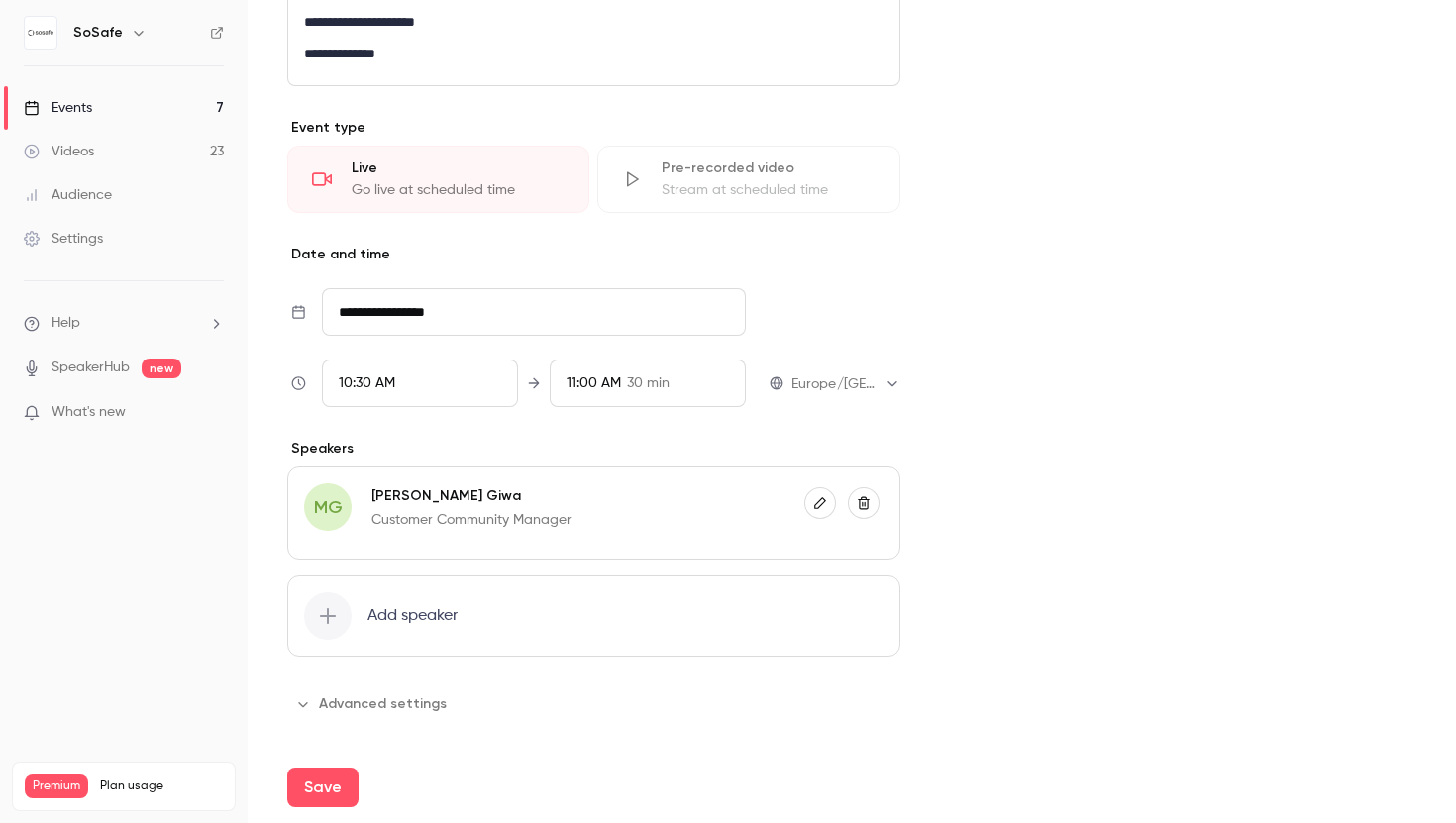 click on "10:30 AM" at bounding box center (420, 383) 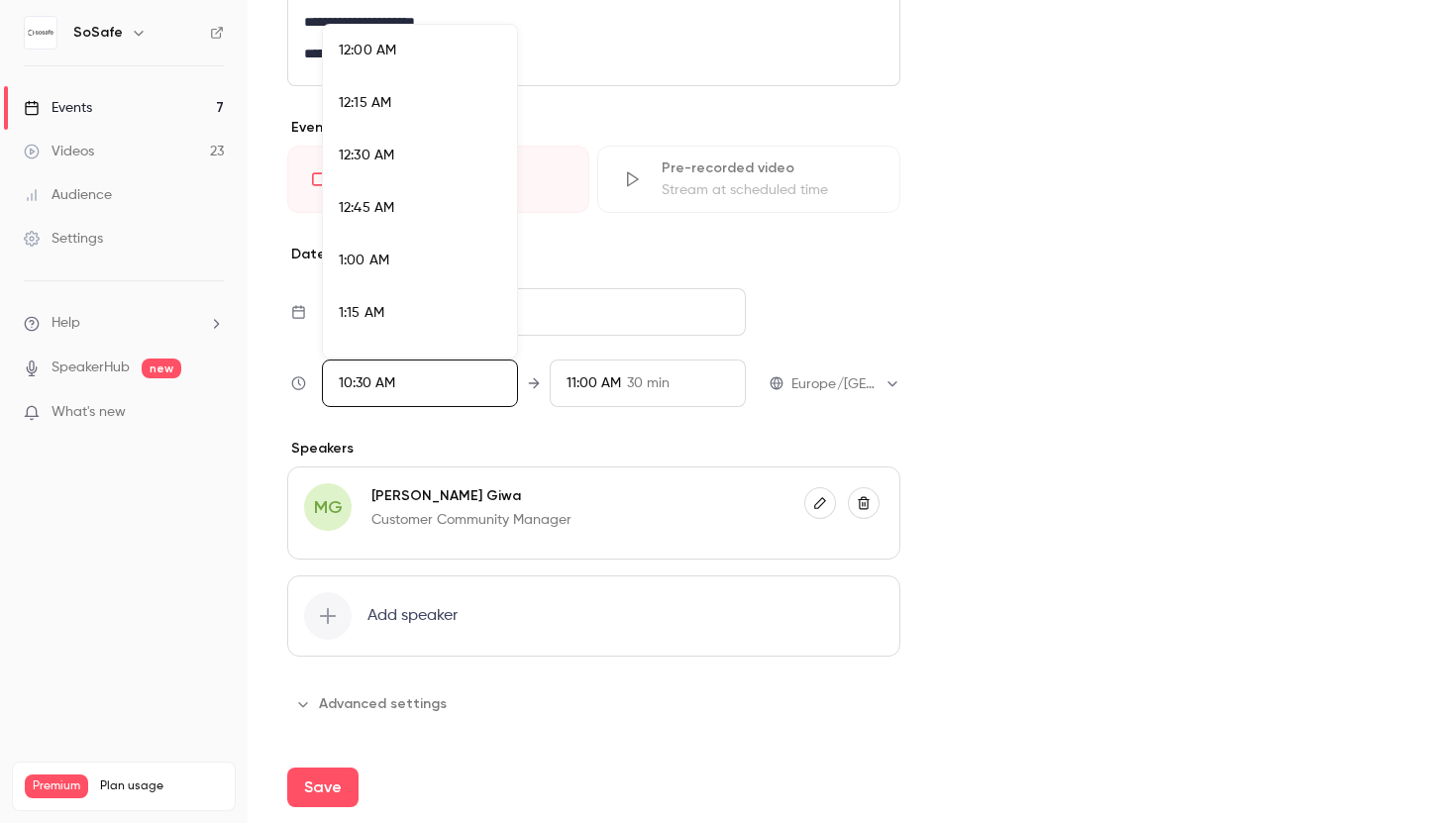 scroll, scrollTop: 2064, scrollLeft: 0, axis: vertical 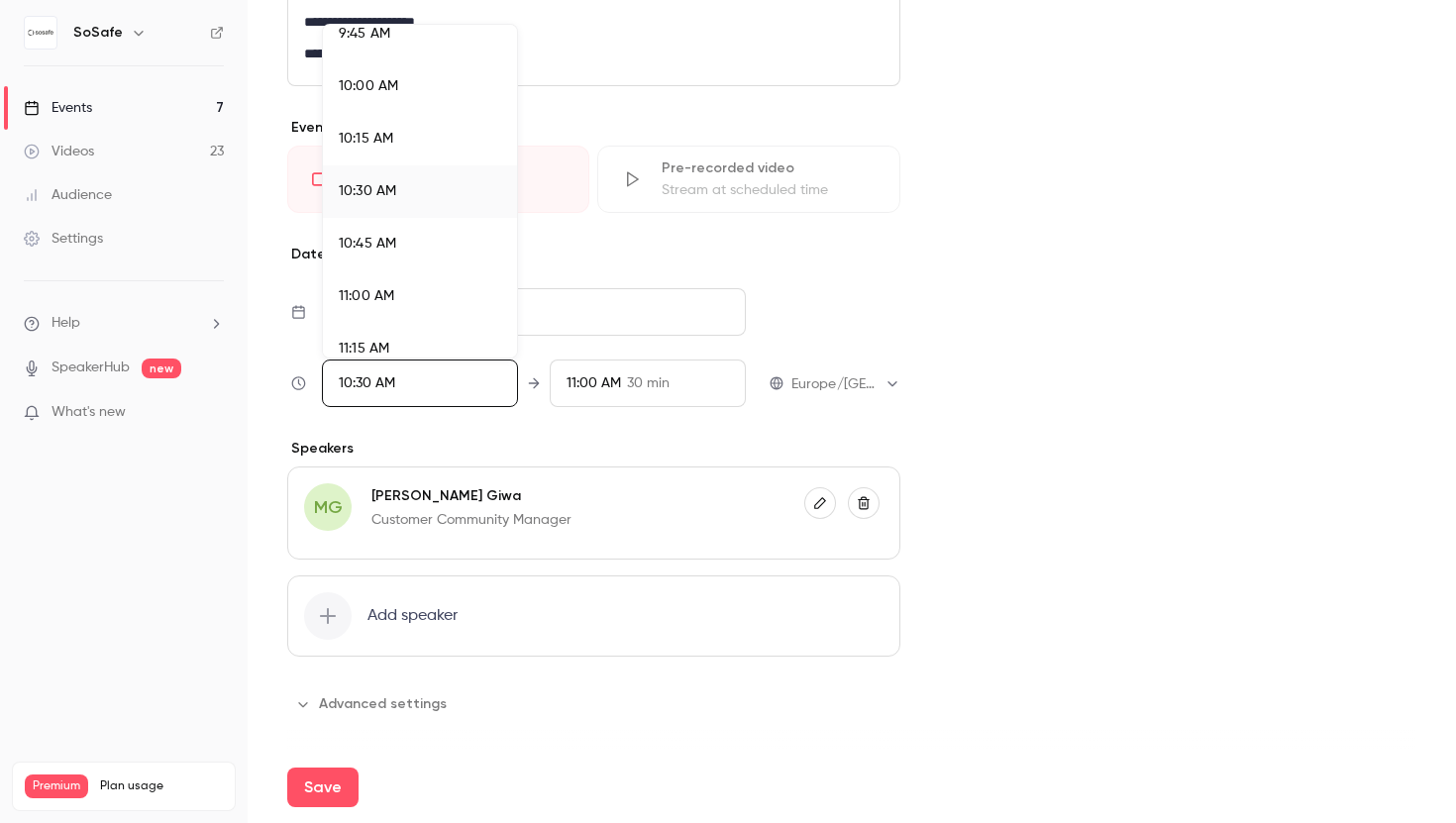 click on "10:00 AM" at bounding box center (420, 86) 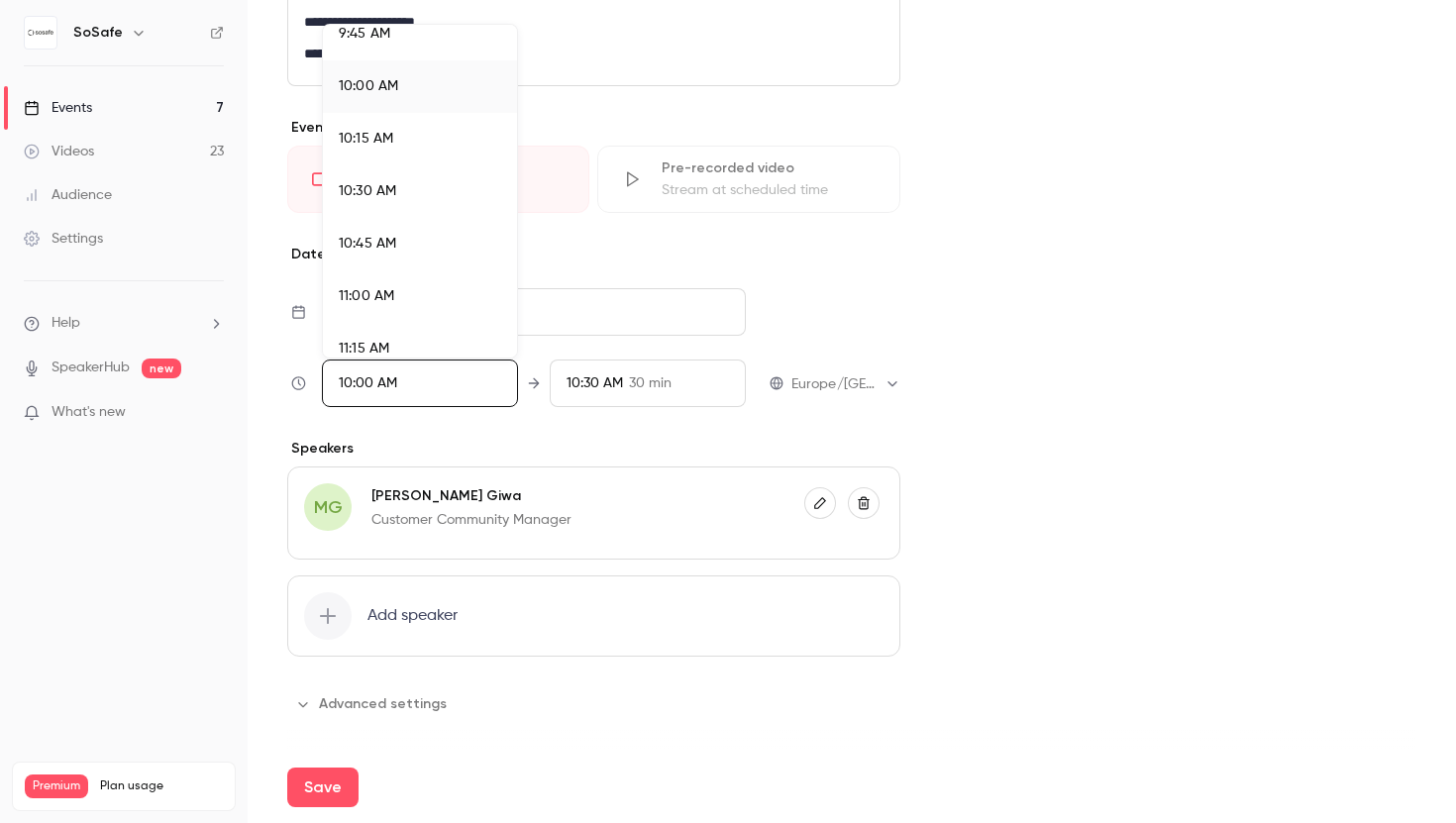 click at bounding box center [728, 411] 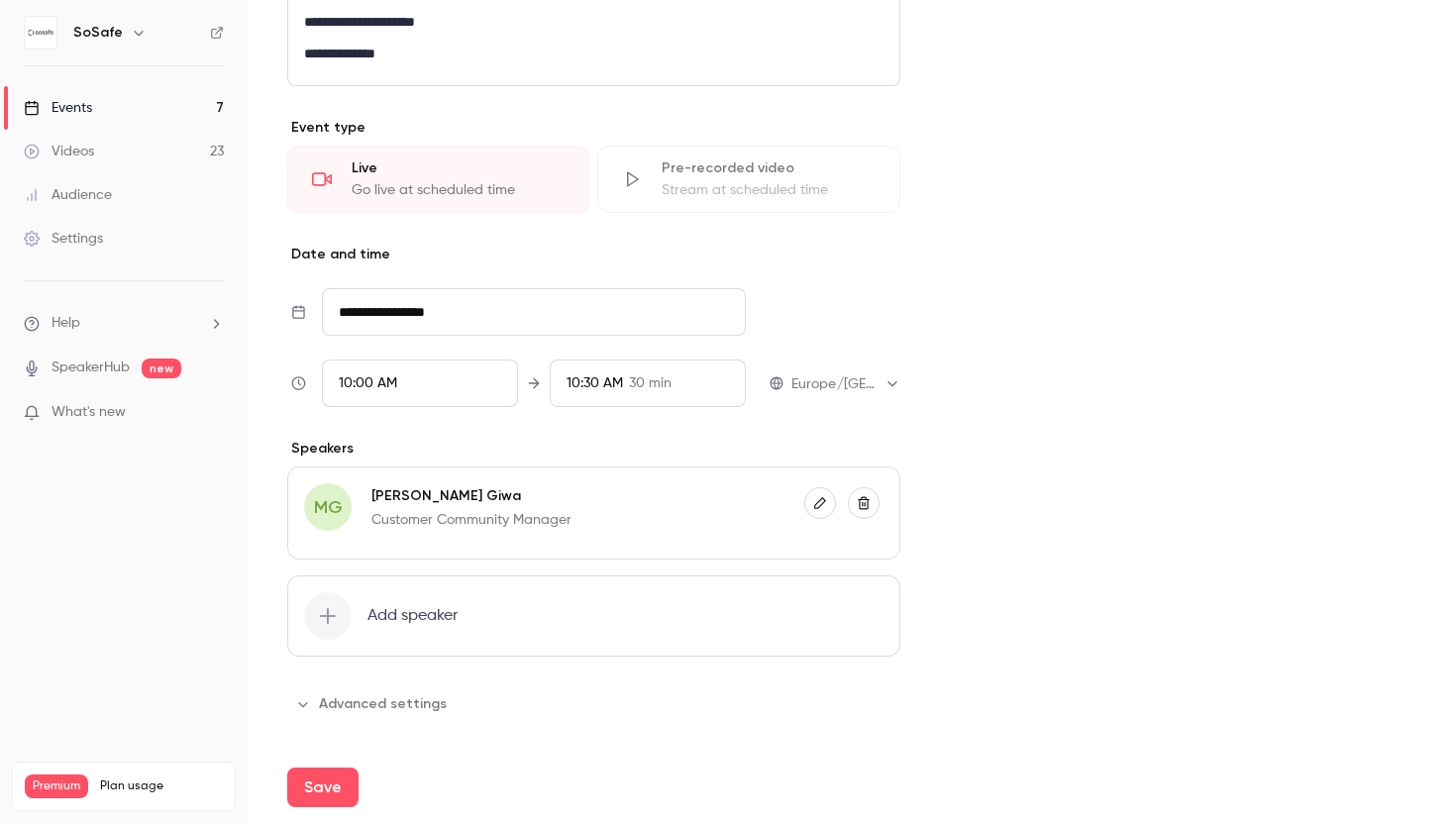 click on "10:30 AM" at bounding box center [594, 383] 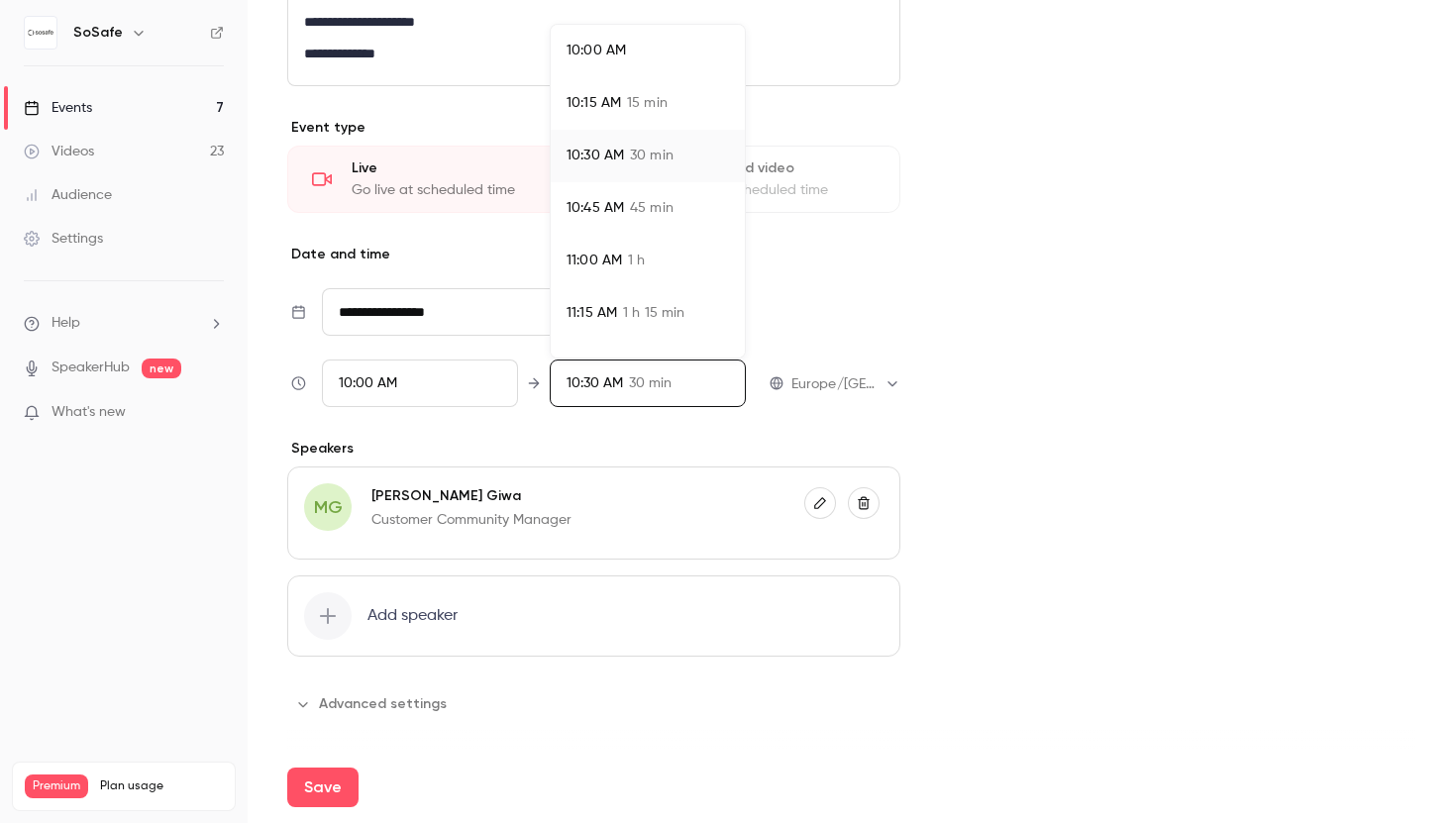 click on "45 min" at bounding box center (652, 208) 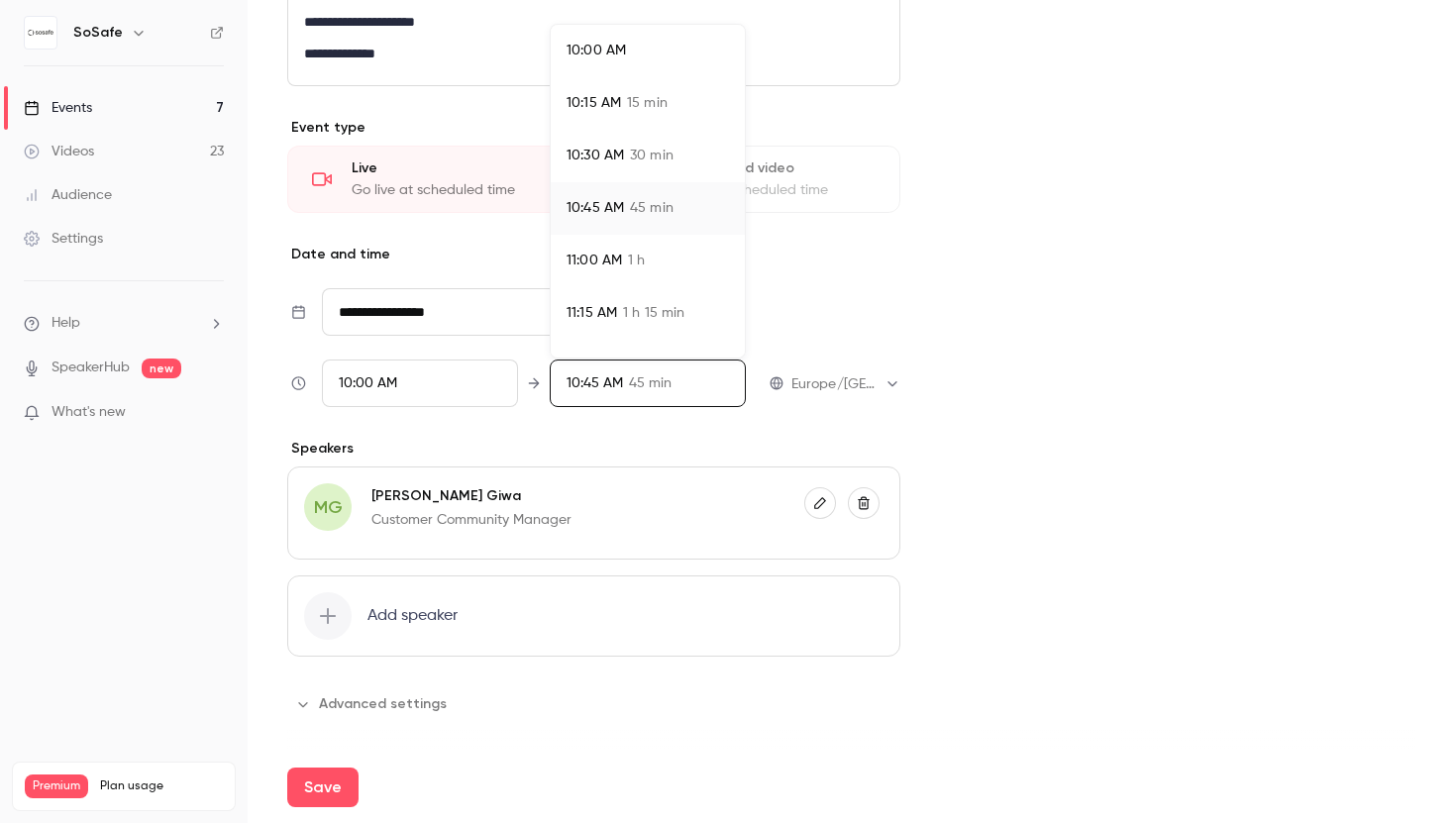 click at bounding box center [728, 411] 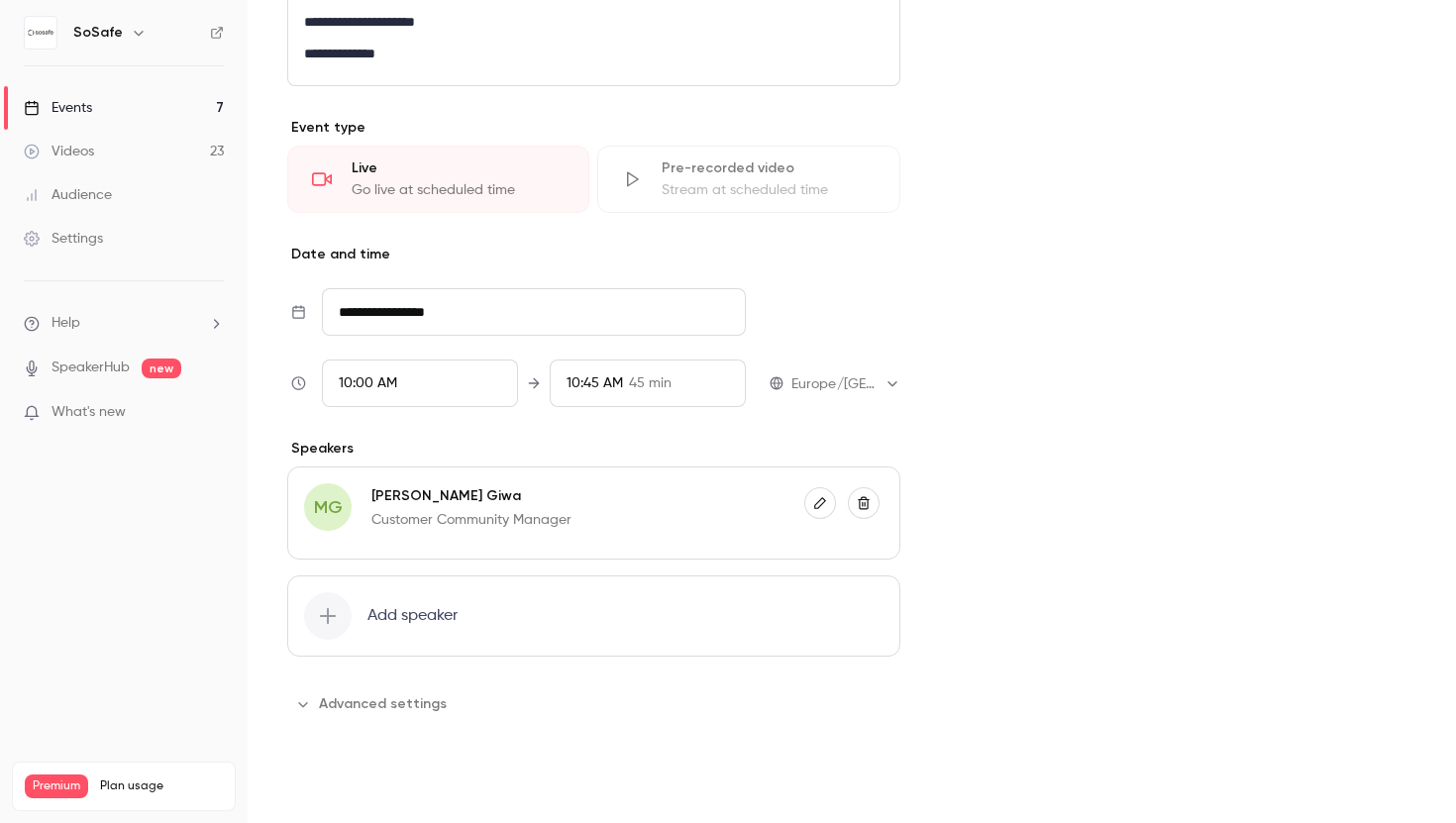 click on "Save" at bounding box center [323, 787] 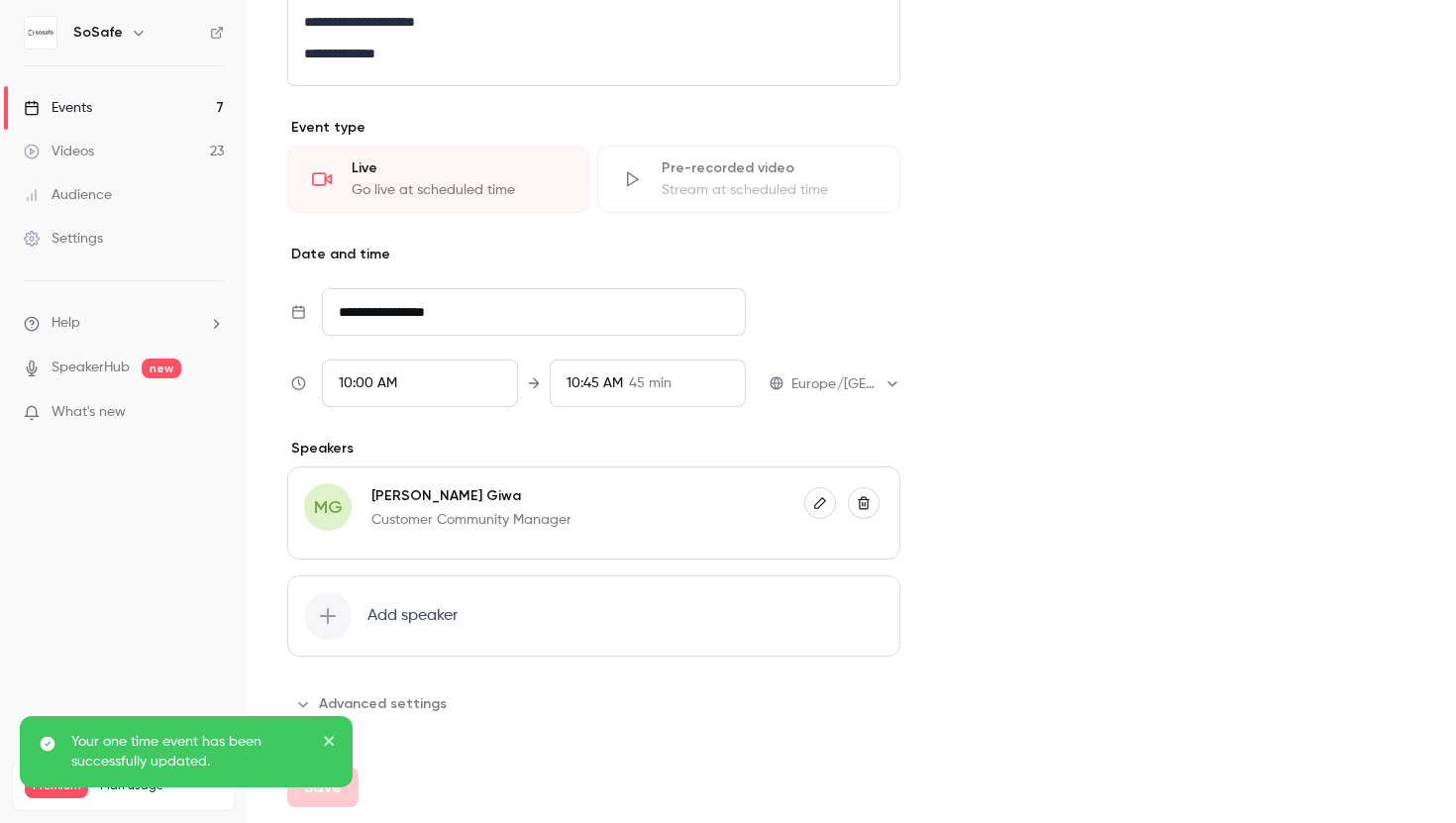 scroll, scrollTop: 0, scrollLeft: 0, axis: both 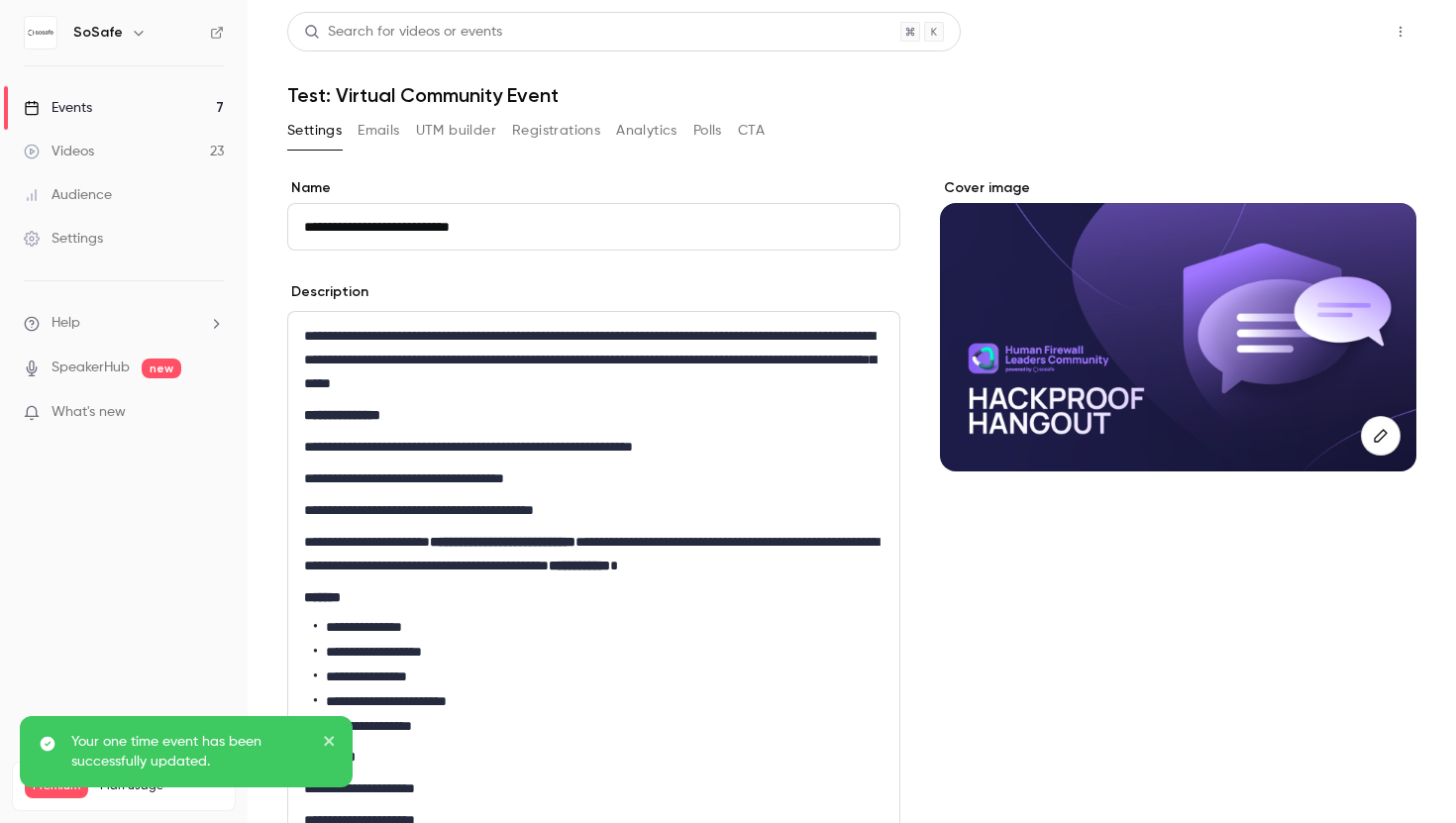 click on "Share" at bounding box center (1329, 32) 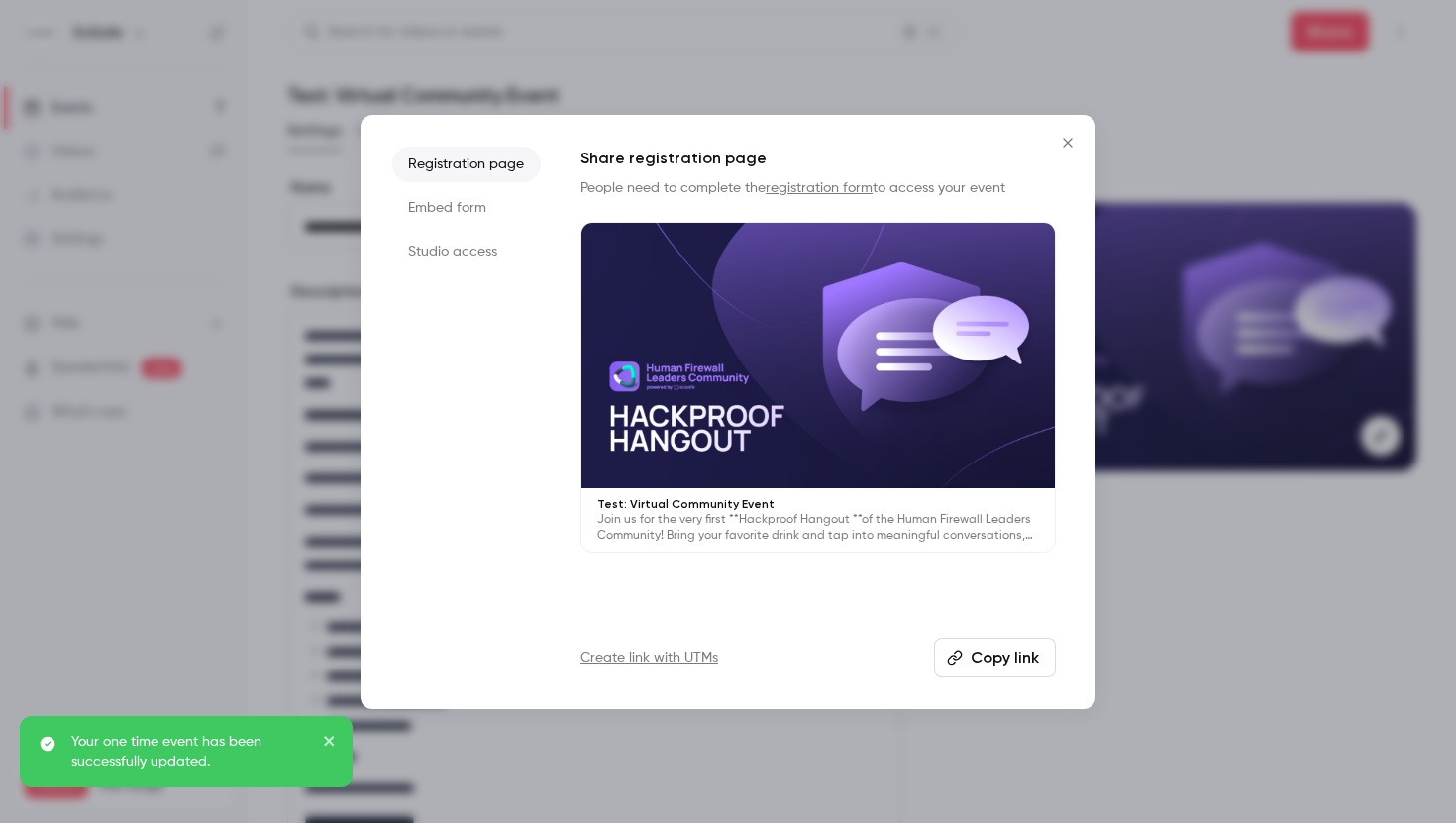 click on "Copy link" at bounding box center [994, 658] 